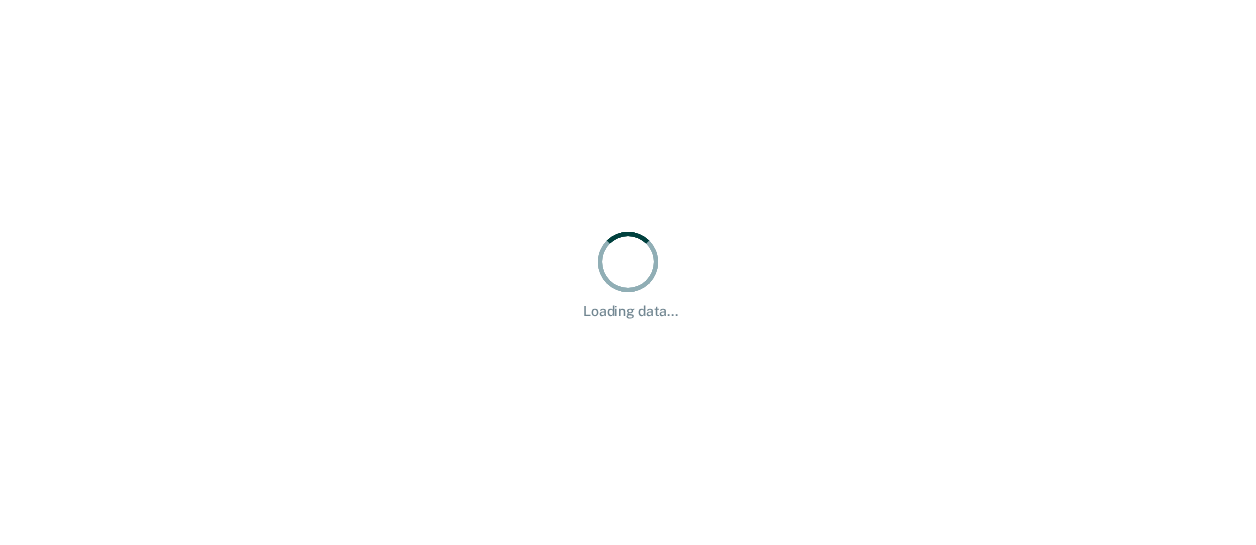 scroll, scrollTop: 0, scrollLeft: 0, axis: both 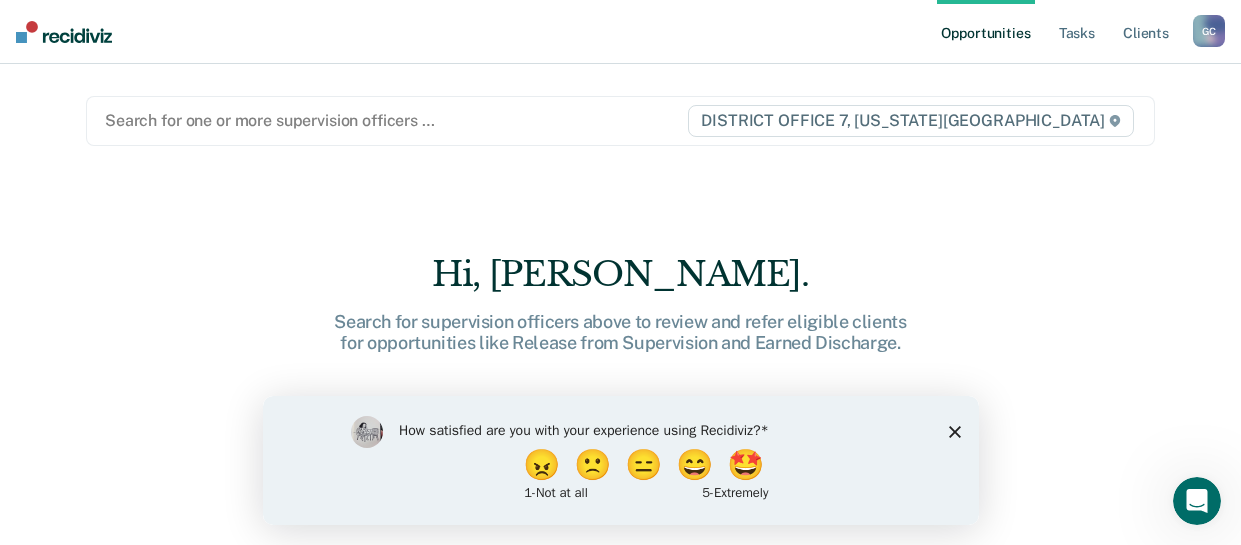 click 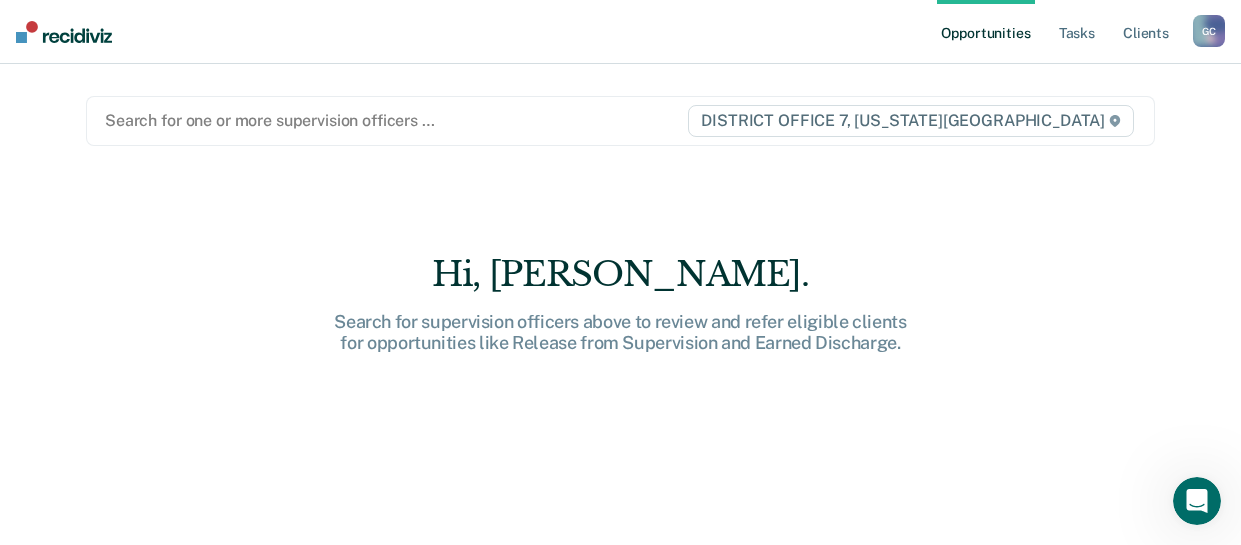 click on "G C" at bounding box center (1209, 31) 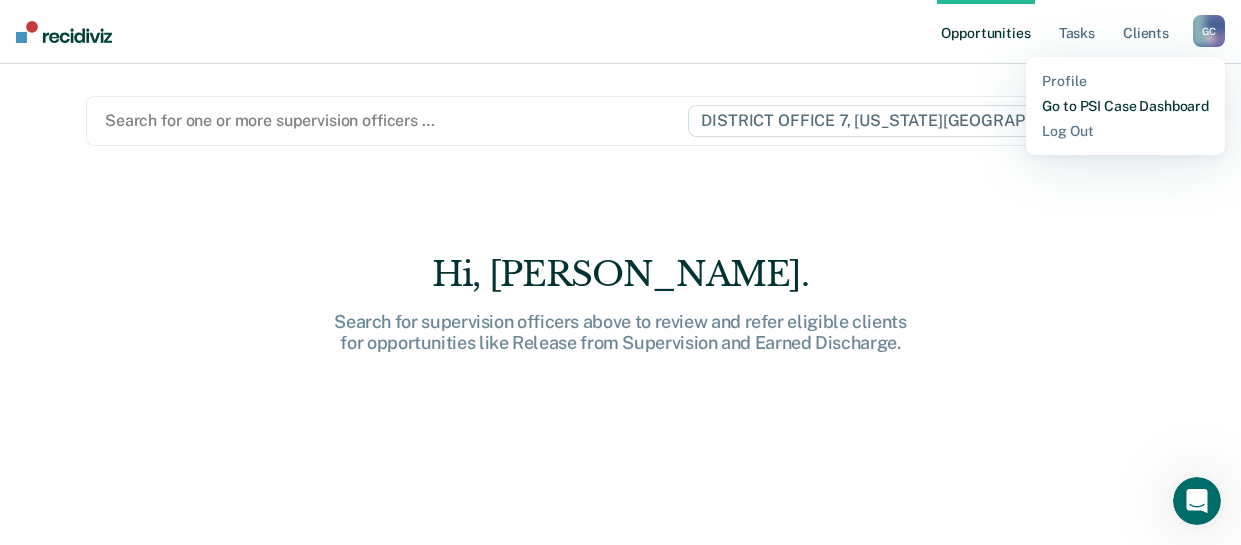 click on "Go to PSI Case Dashboard" at bounding box center [1125, 106] 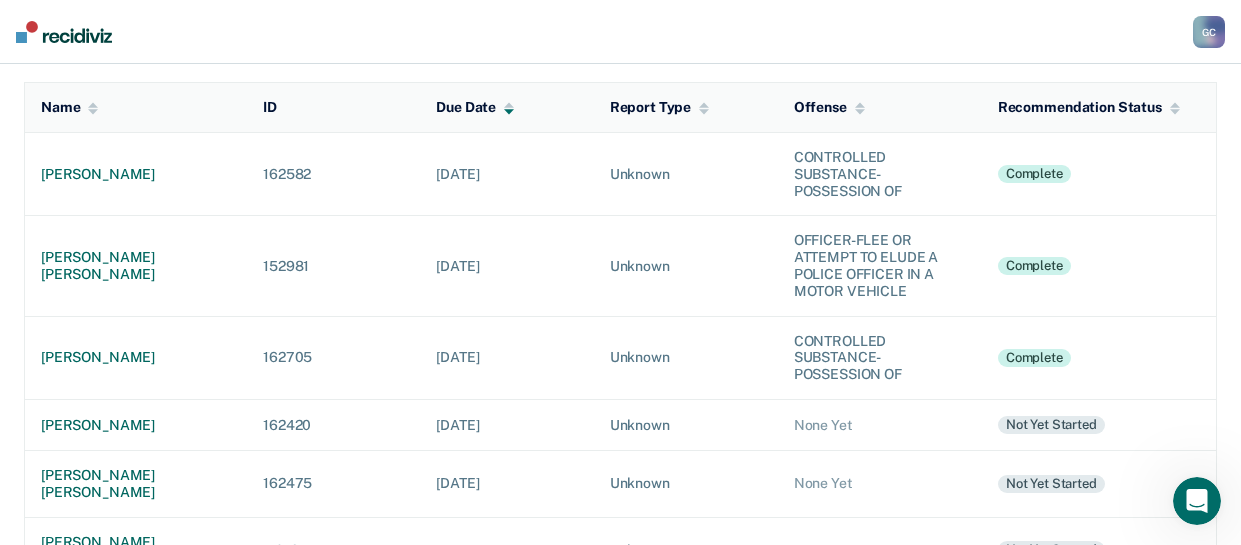 scroll, scrollTop: 300, scrollLeft: 0, axis: vertical 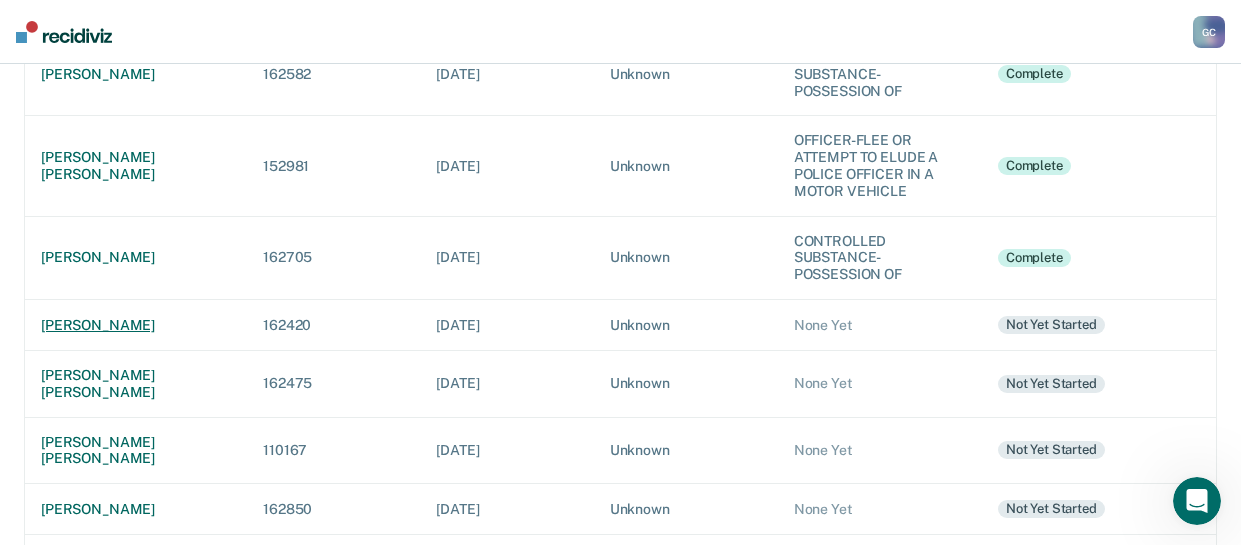 click on "[PERSON_NAME]" at bounding box center (136, 324) 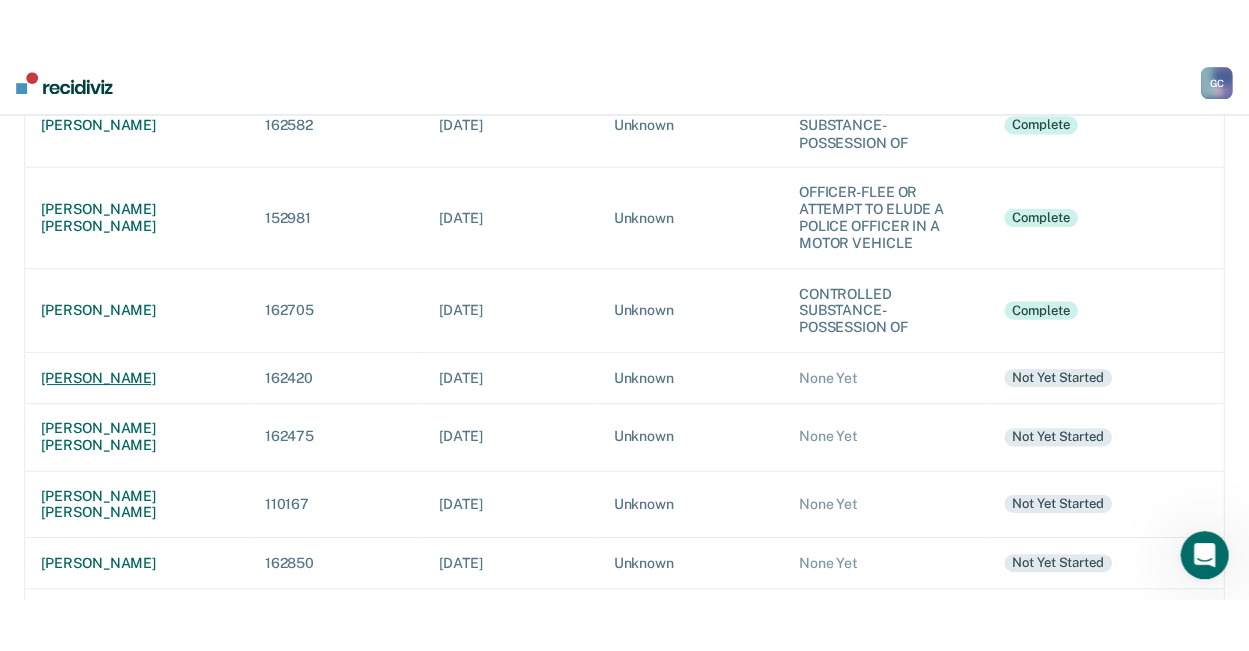 scroll, scrollTop: 0, scrollLeft: 0, axis: both 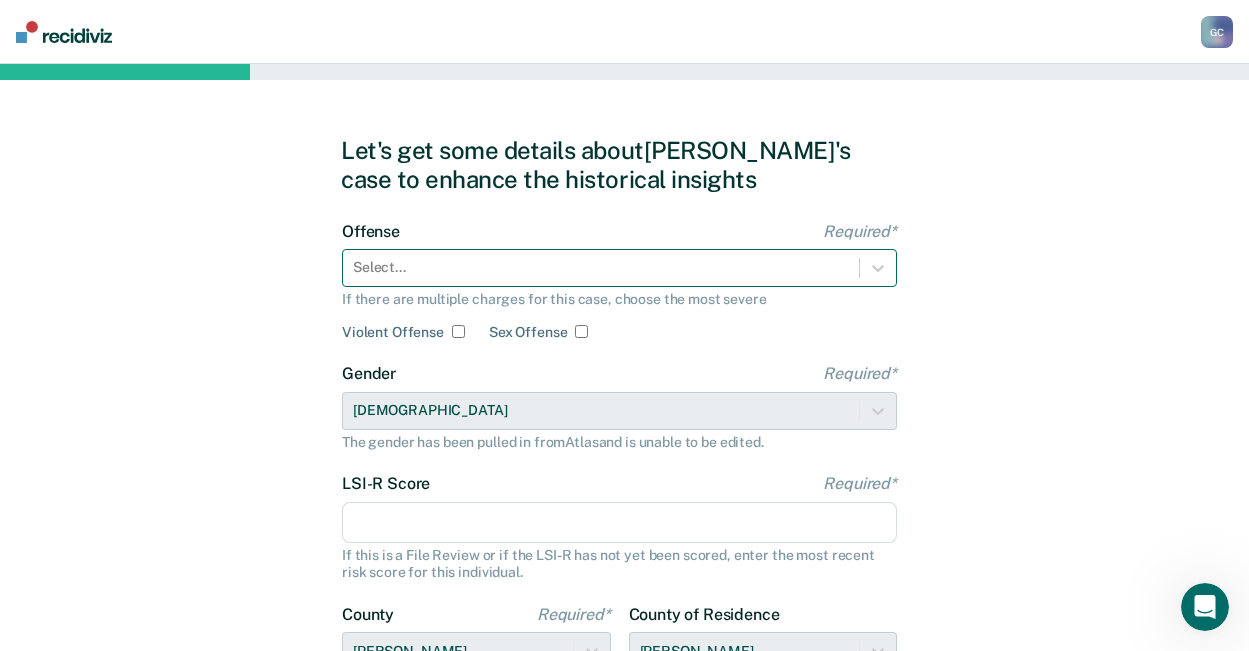 click at bounding box center (601, 267) 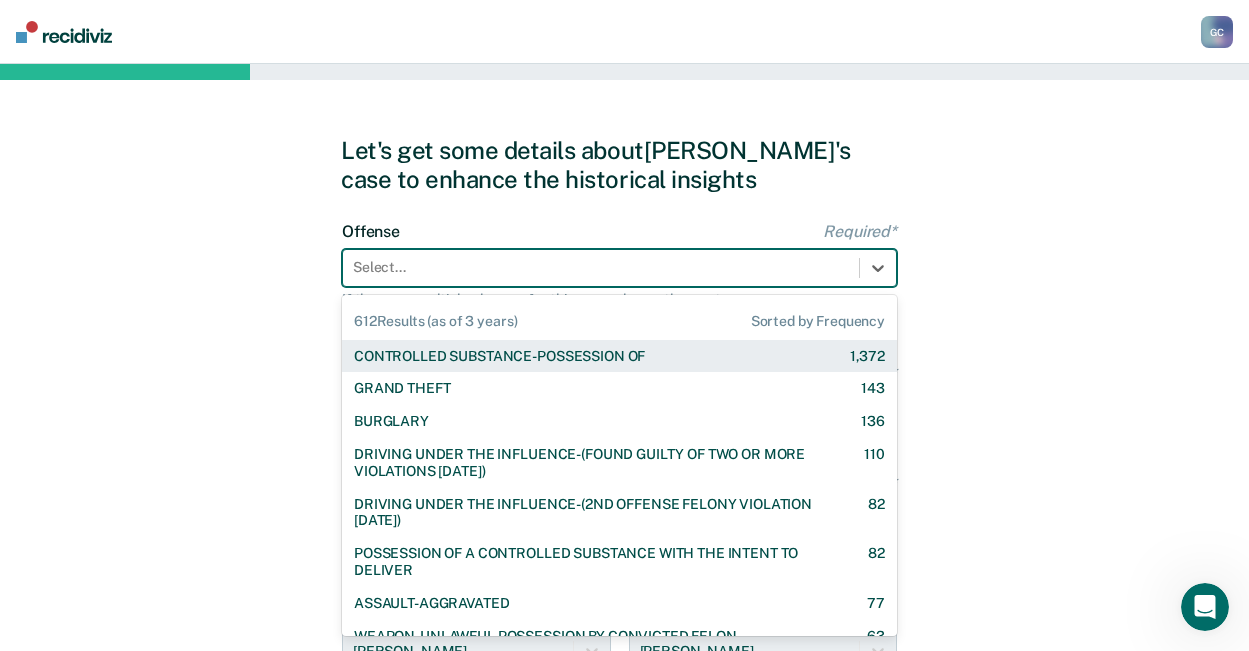 click on "CONTROLLED SUBSTANCE-POSSESSION OF" at bounding box center (499, 356) 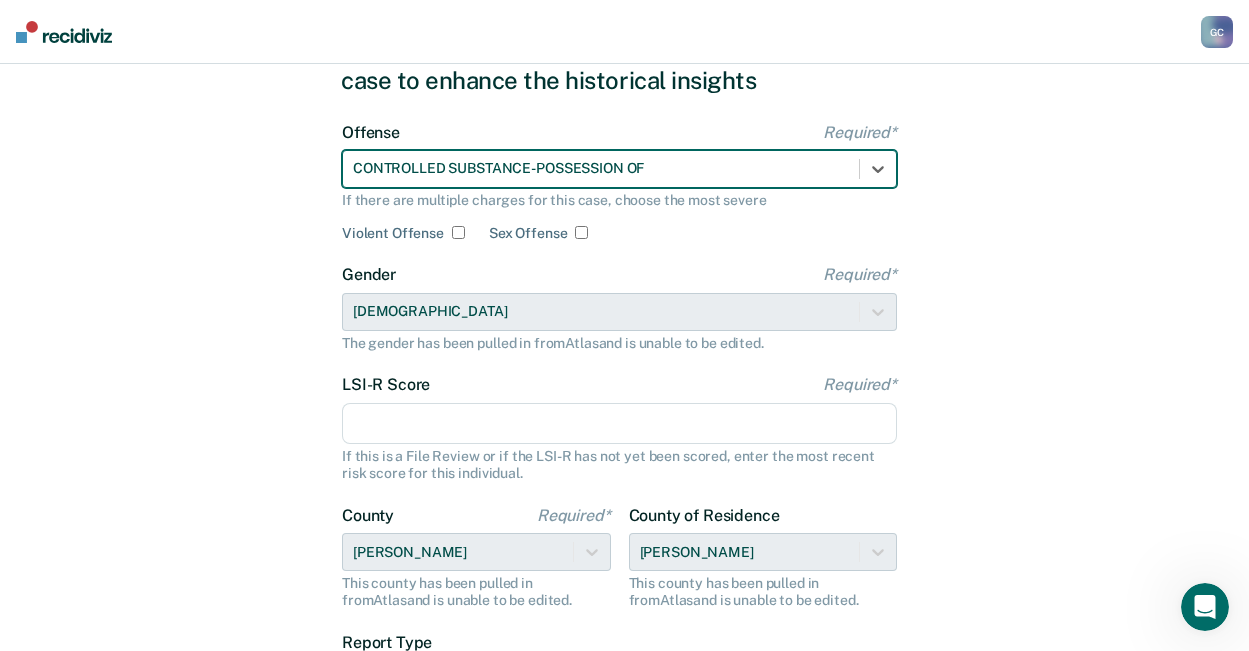 scroll, scrollTop: 100, scrollLeft: 0, axis: vertical 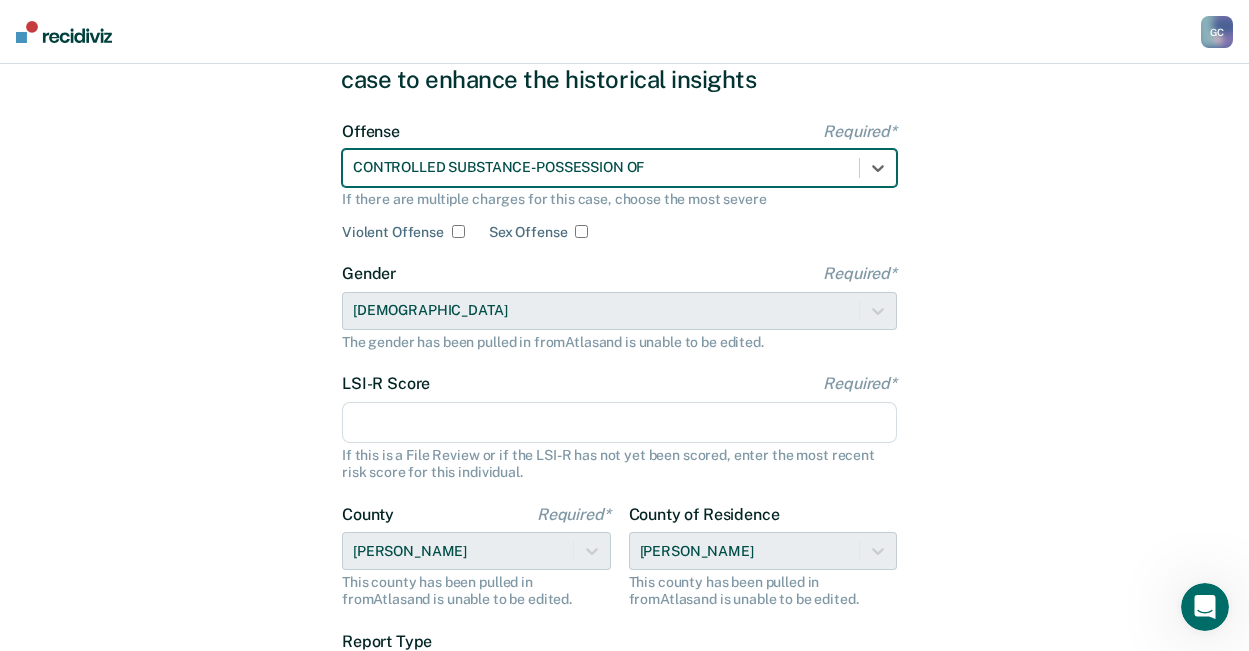 click on "LSI-R Score  Required*" at bounding box center [619, 423] 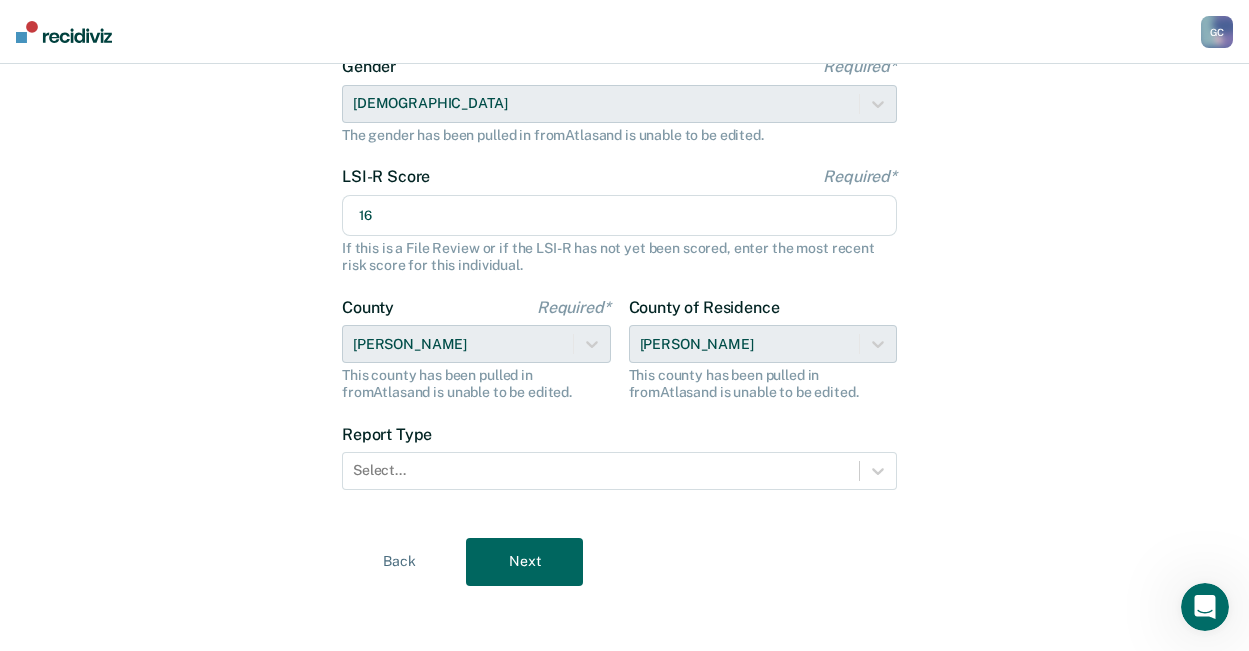 scroll, scrollTop: 314, scrollLeft: 0, axis: vertical 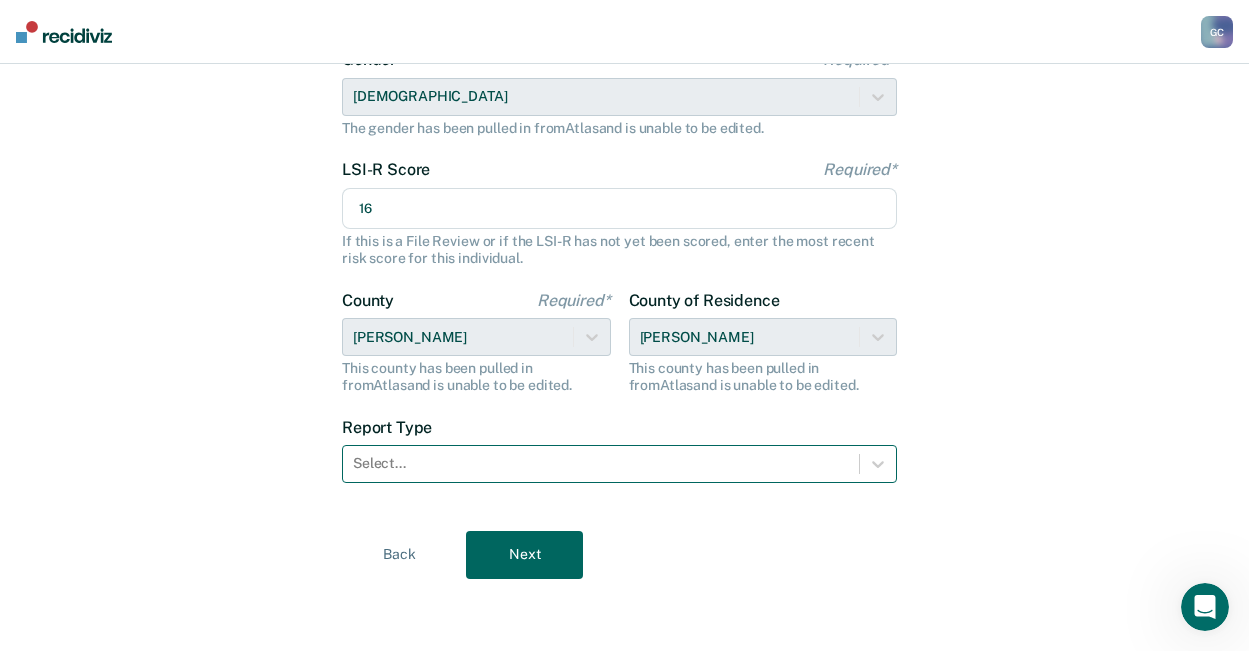 type on "16" 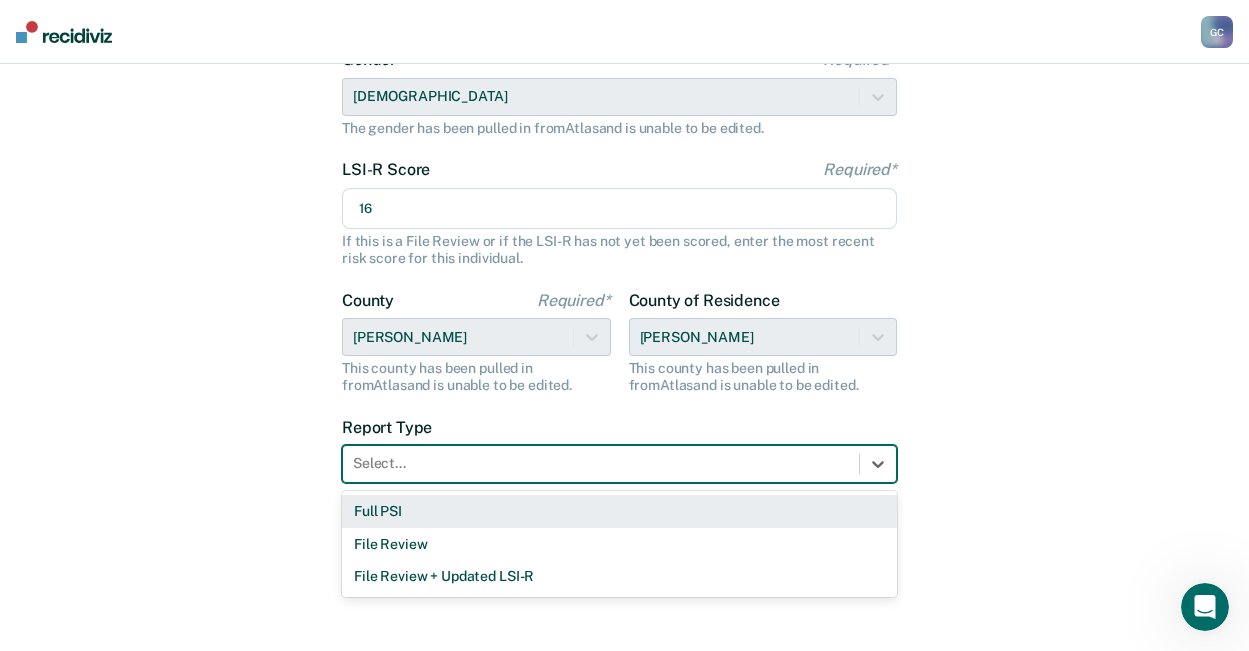 click on "Full PSI" at bounding box center (619, 511) 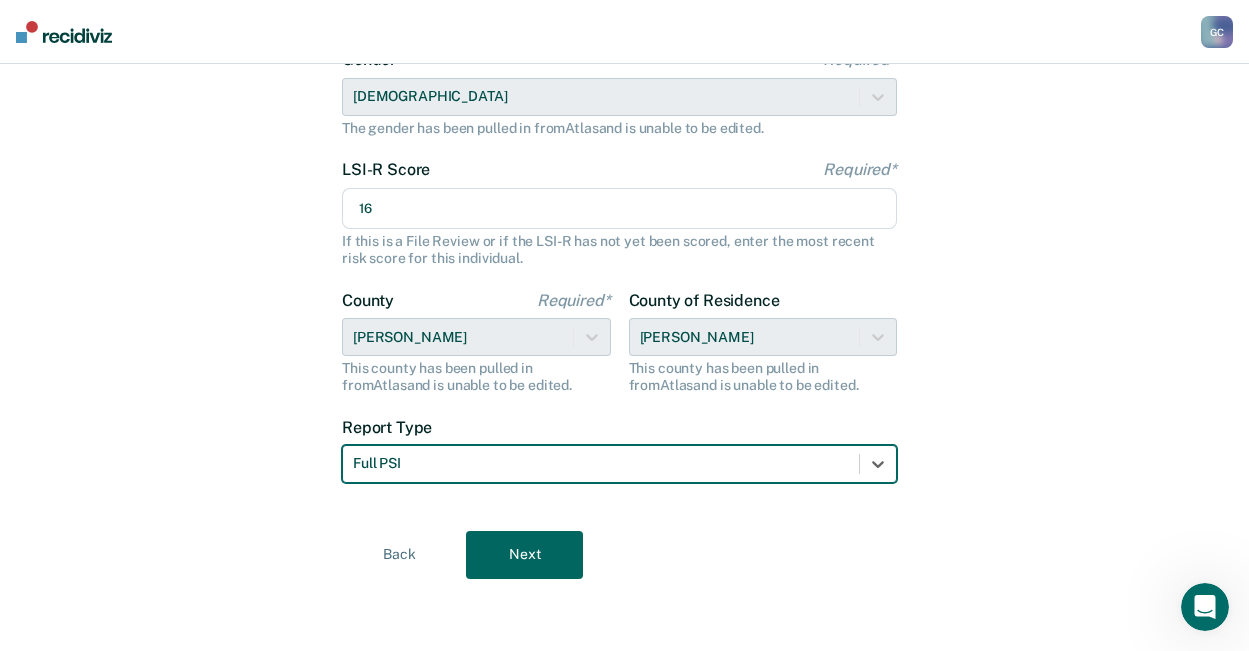 click on "Next" at bounding box center [524, 555] 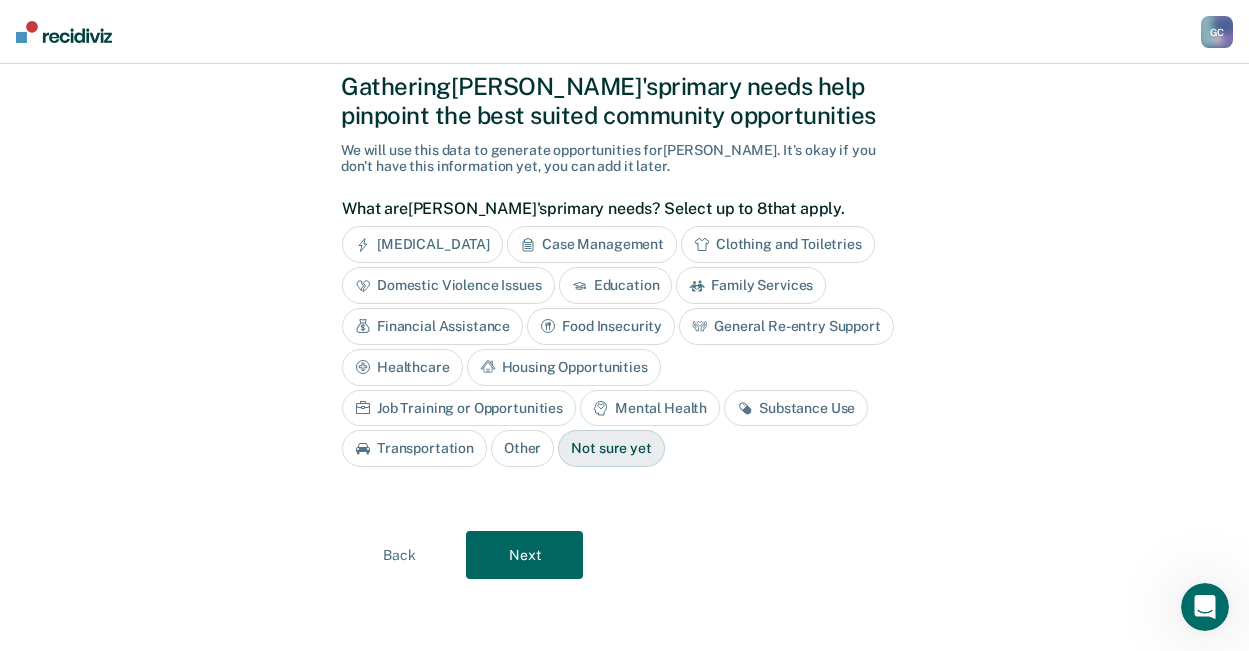 scroll, scrollTop: 64, scrollLeft: 0, axis: vertical 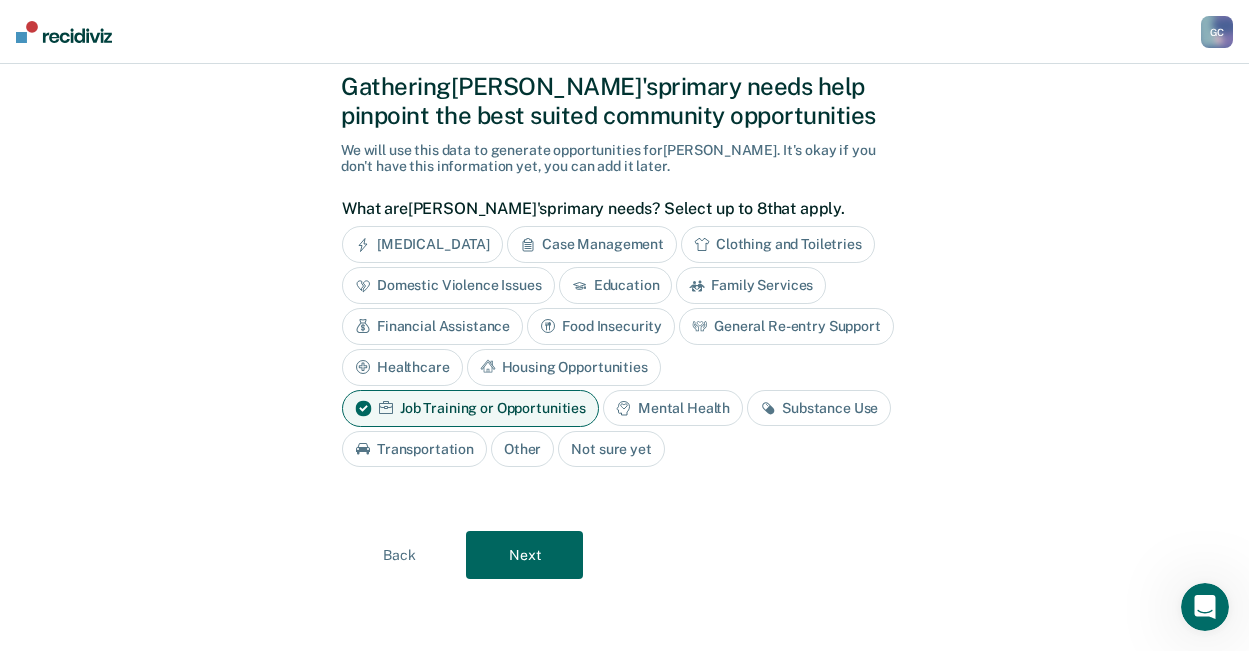 click on "Next" at bounding box center (524, 555) 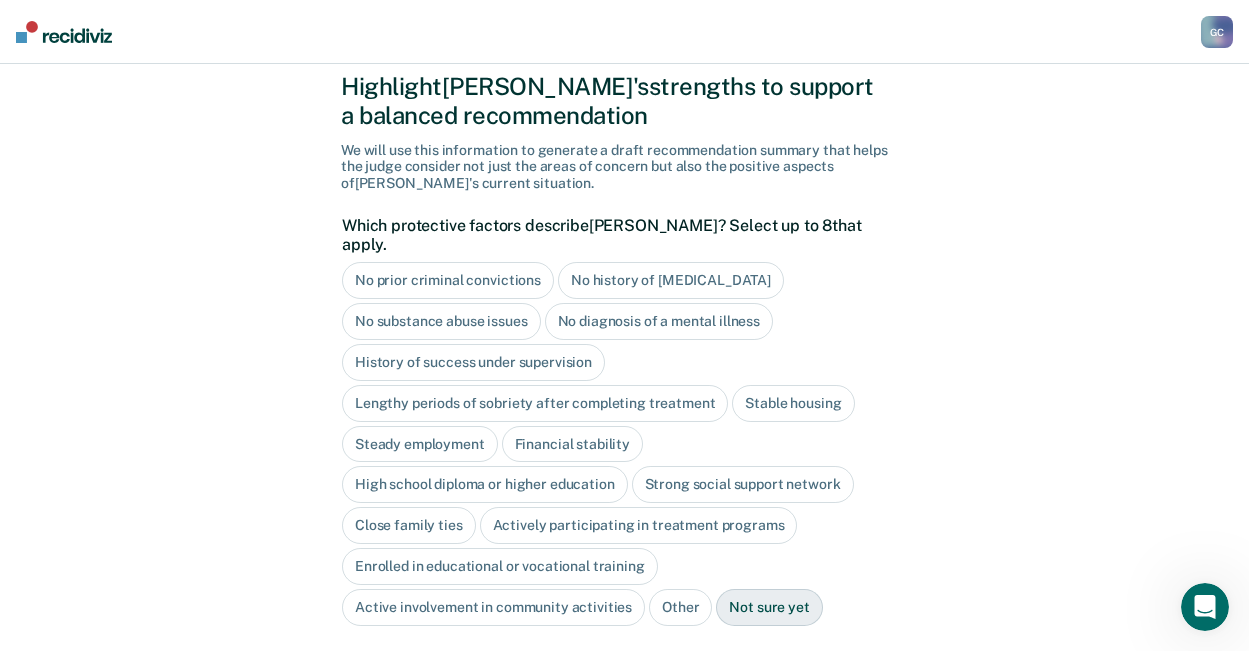 drag, startPoint x: 778, startPoint y: 591, endPoint x: 839, endPoint y: 551, distance: 72.94518 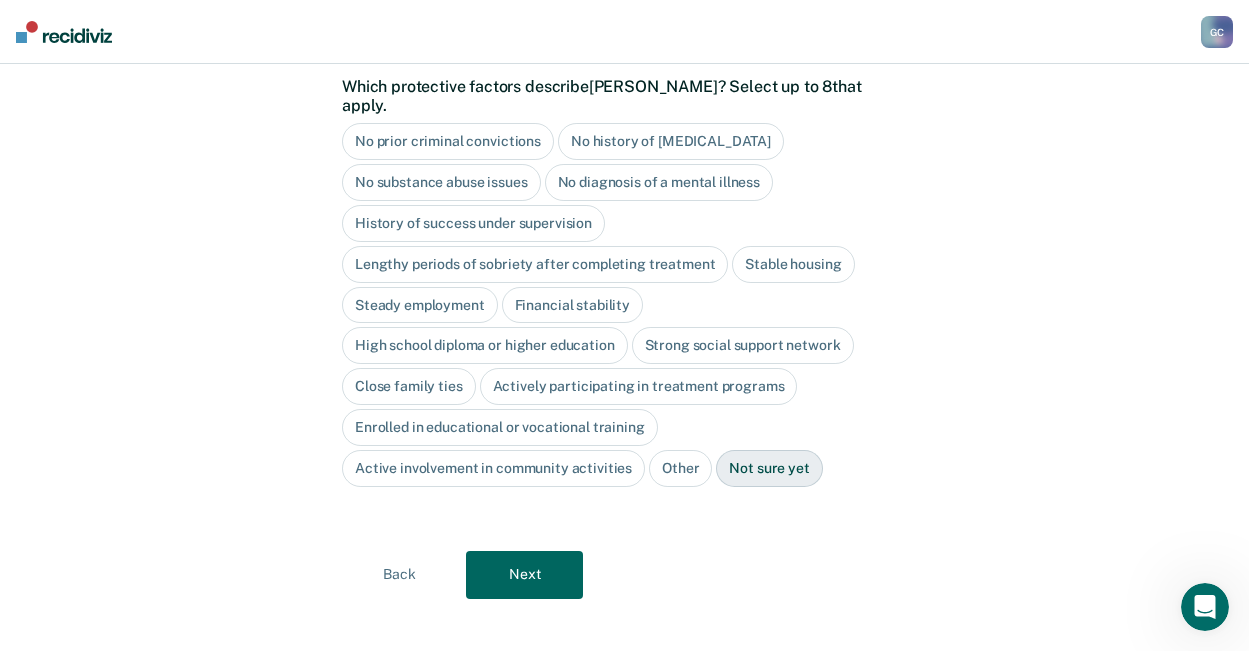 drag, startPoint x: 533, startPoint y: 562, endPoint x: 544, endPoint y: 572, distance: 14.866069 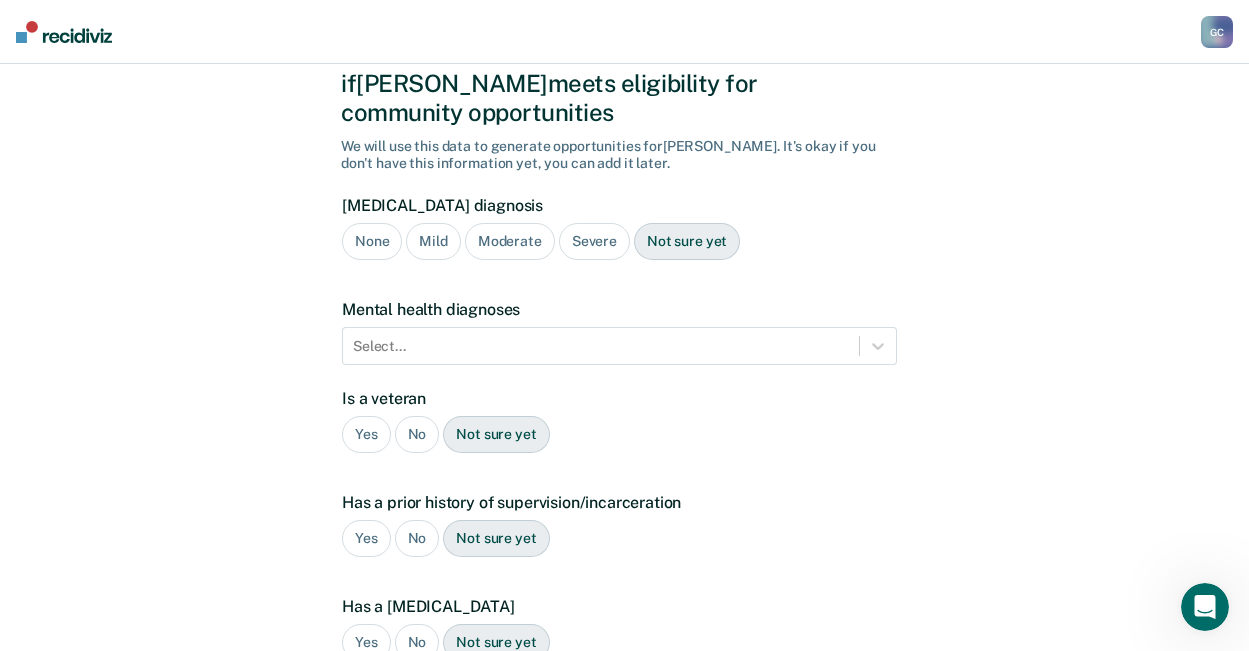 scroll, scrollTop: 69, scrollLeft: 0, axis: vertical 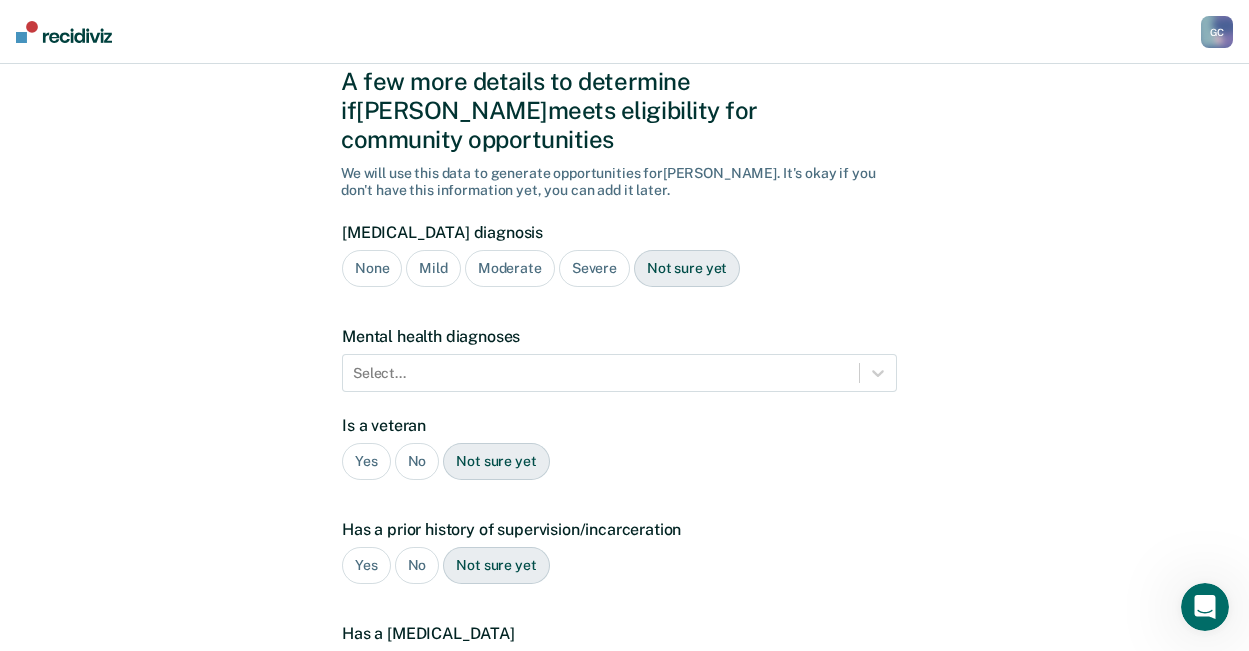 click on "None" at bounding box center (372, 268) 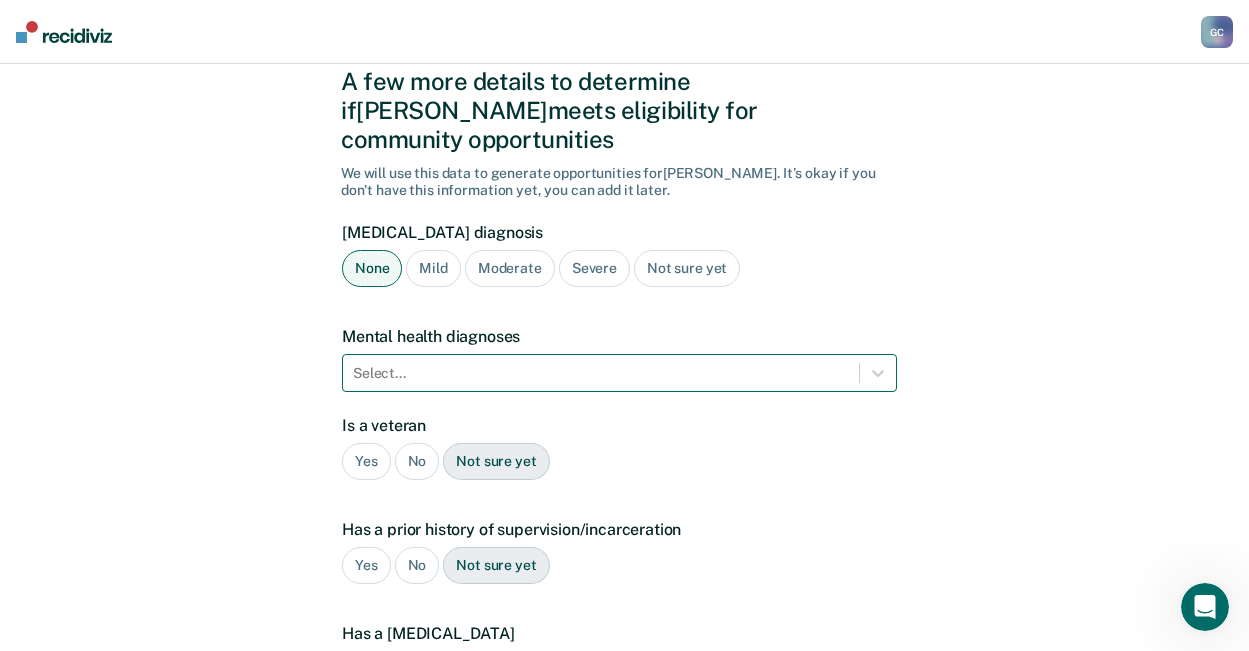 click on "Select..." at bounding box center (619, 373) 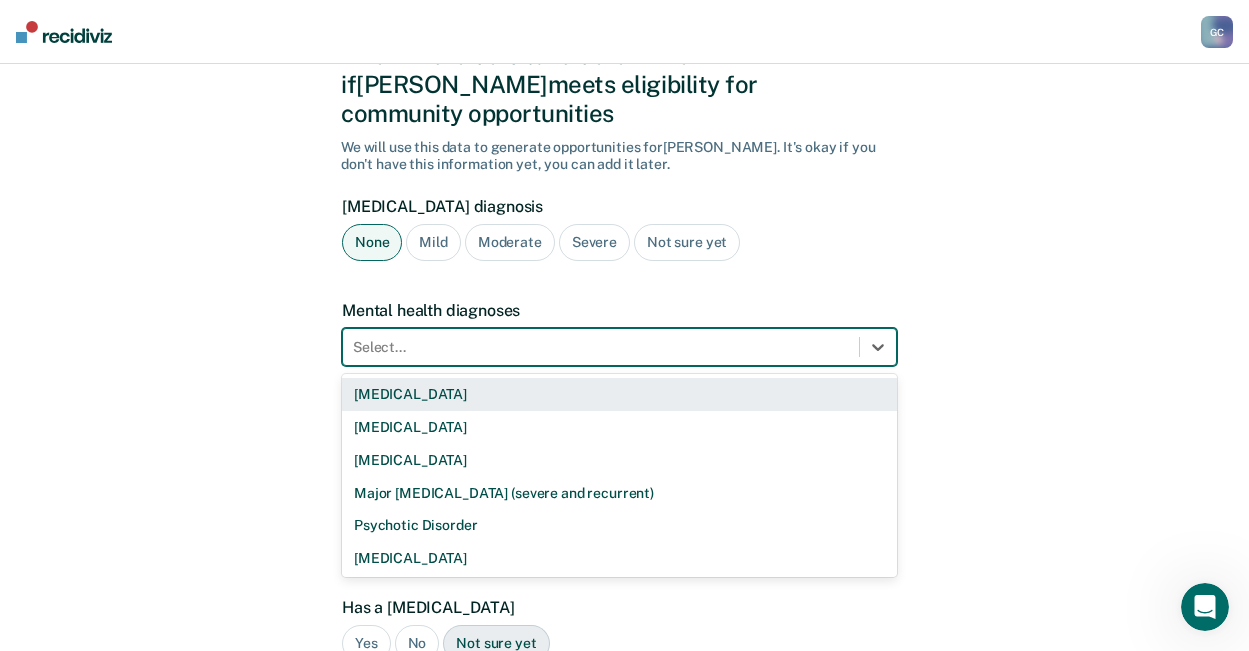 scroll, scrollTop: 97, scrollLeft: 0, axis: vertical 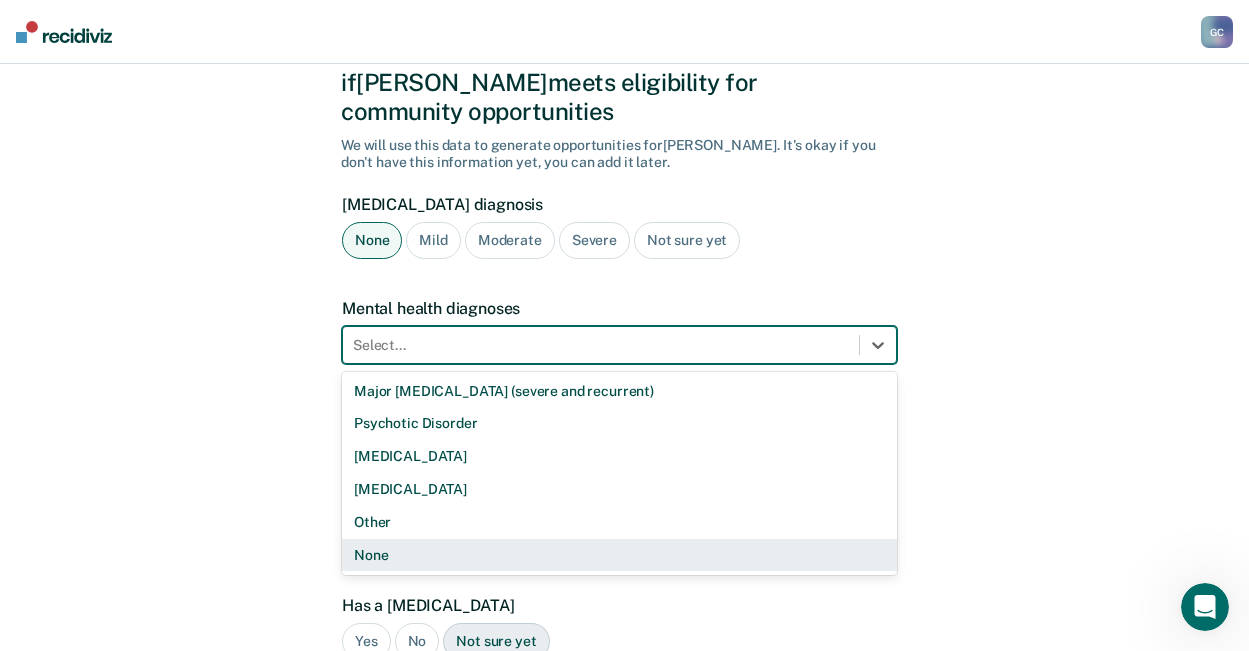 drag, startPoint x: 510, startPoint y: 531, endPoint x: 510, endPoint y: 474, distance: 57 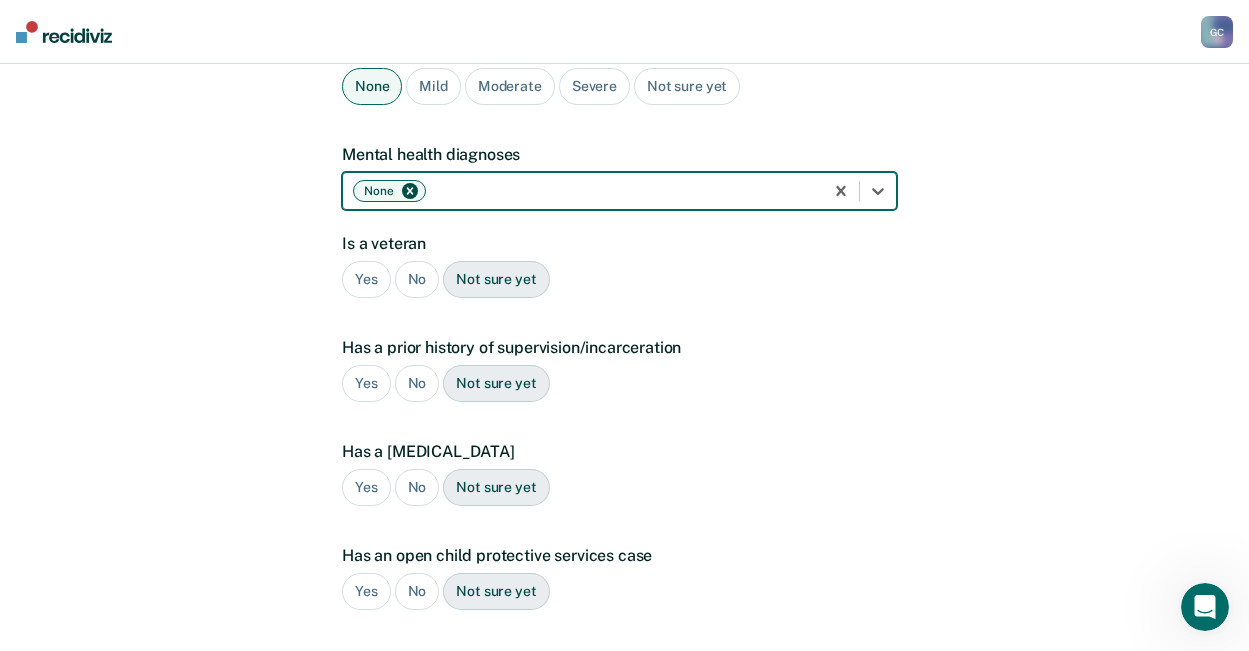 scroll, scrollTop: 297, scrollLeft: 0, axis: vertical 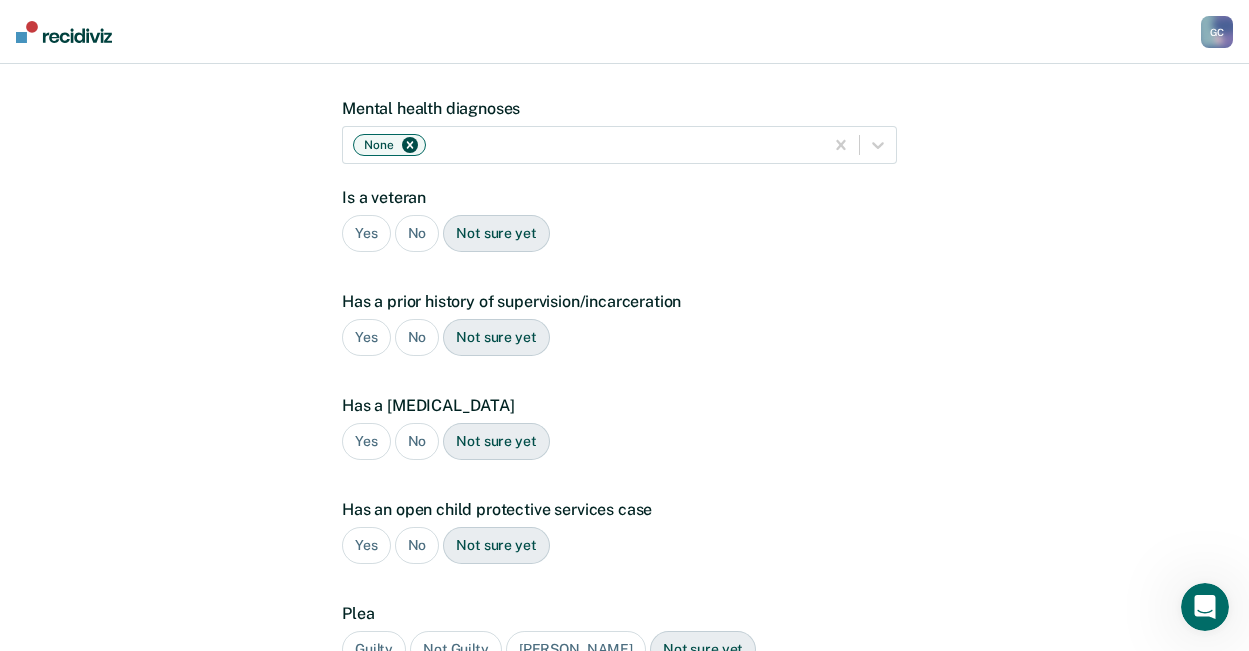 click on "No" at bounding box center (417, 233) 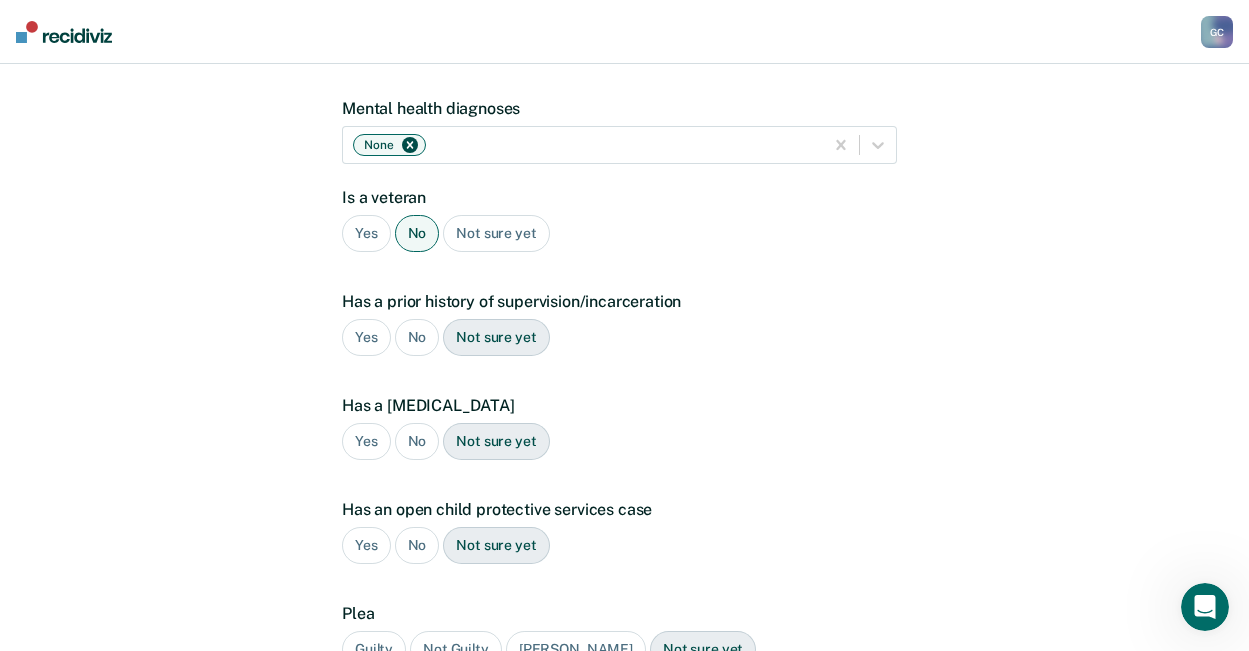 click on "Yes" at bounding box center (366, 337) 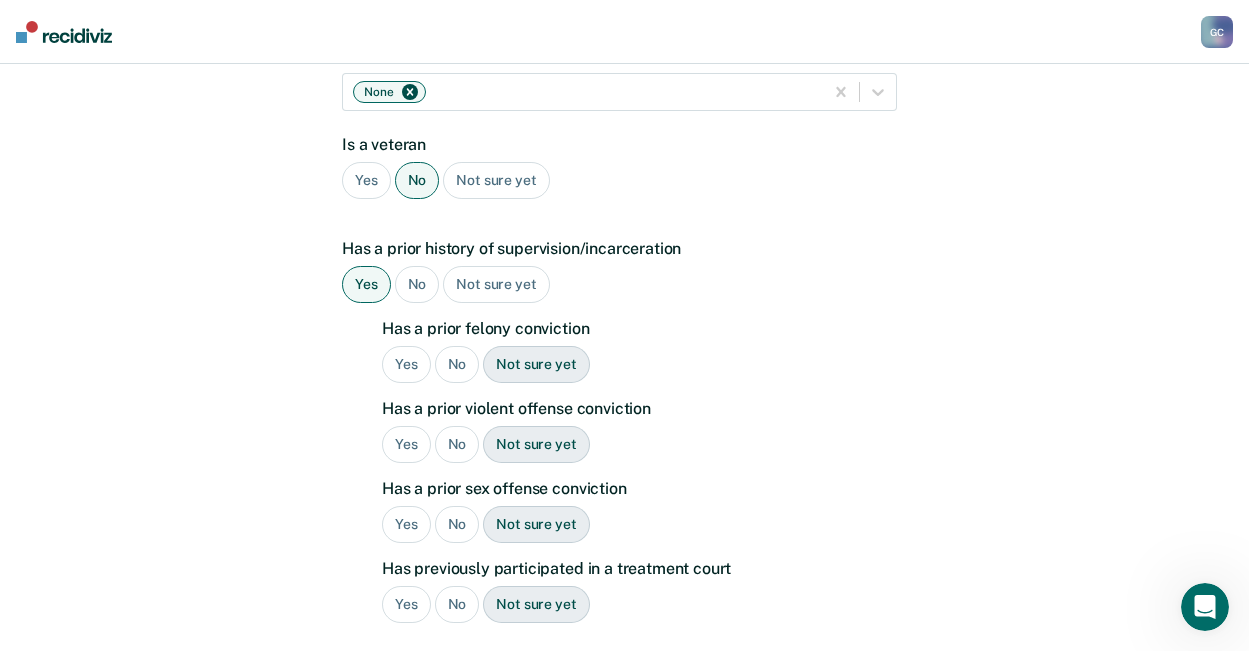 scroll, scrollTop: 397, scrollLeft: 0, axis: vertical 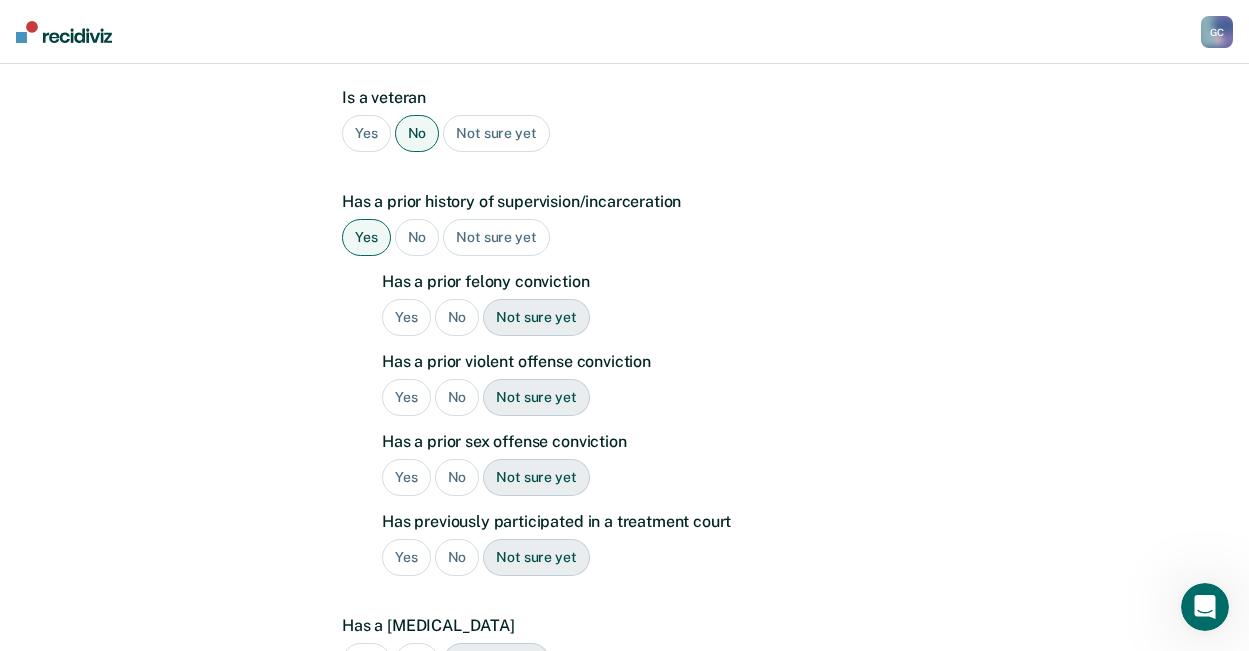 click on "No" at bounding box center (457, 317) 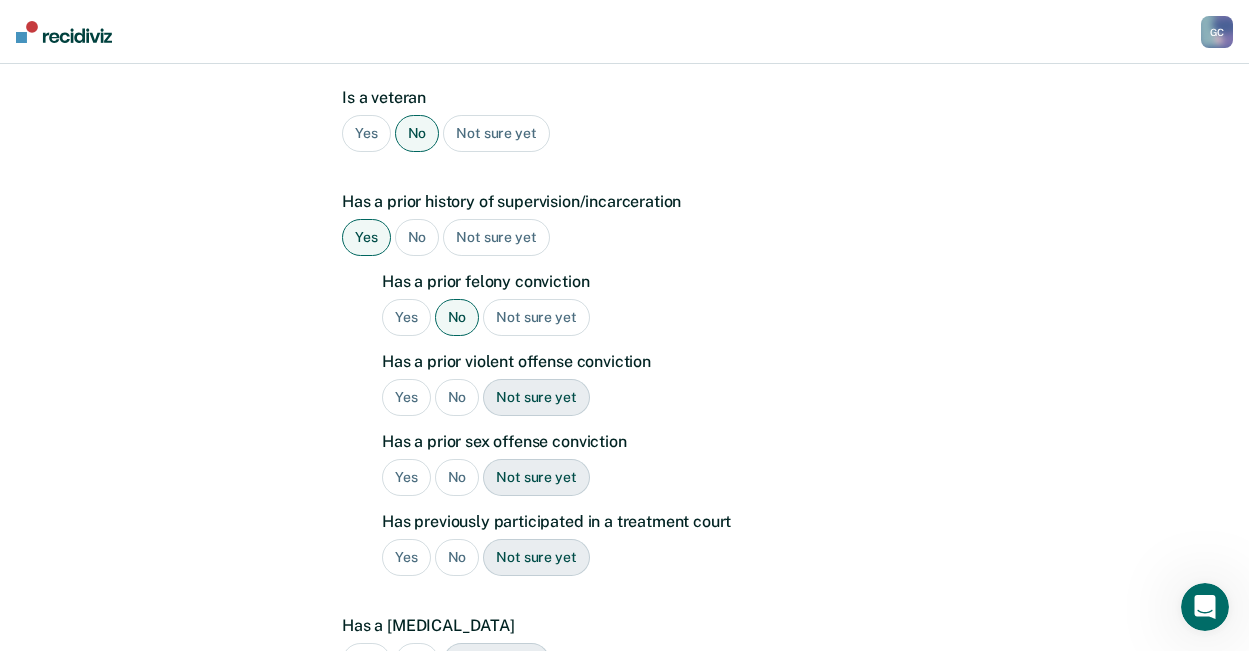 click on "Yes" at bounding box center (406, 397) 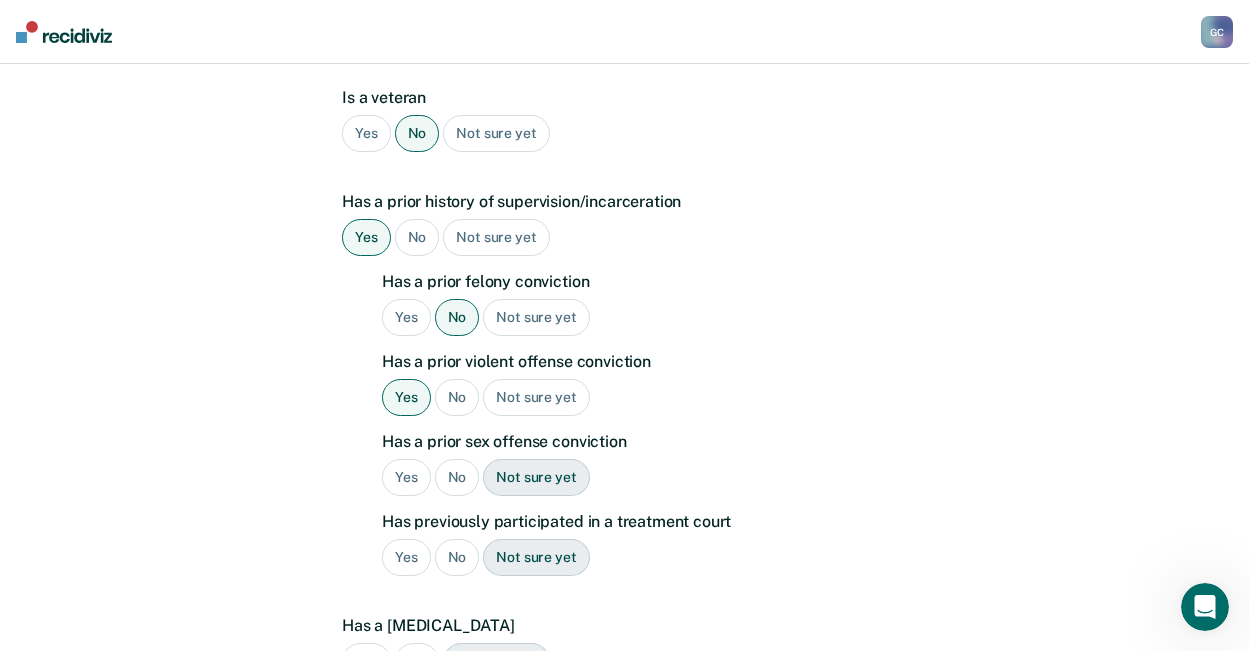 click on "No" at bounding box center [457, 477] 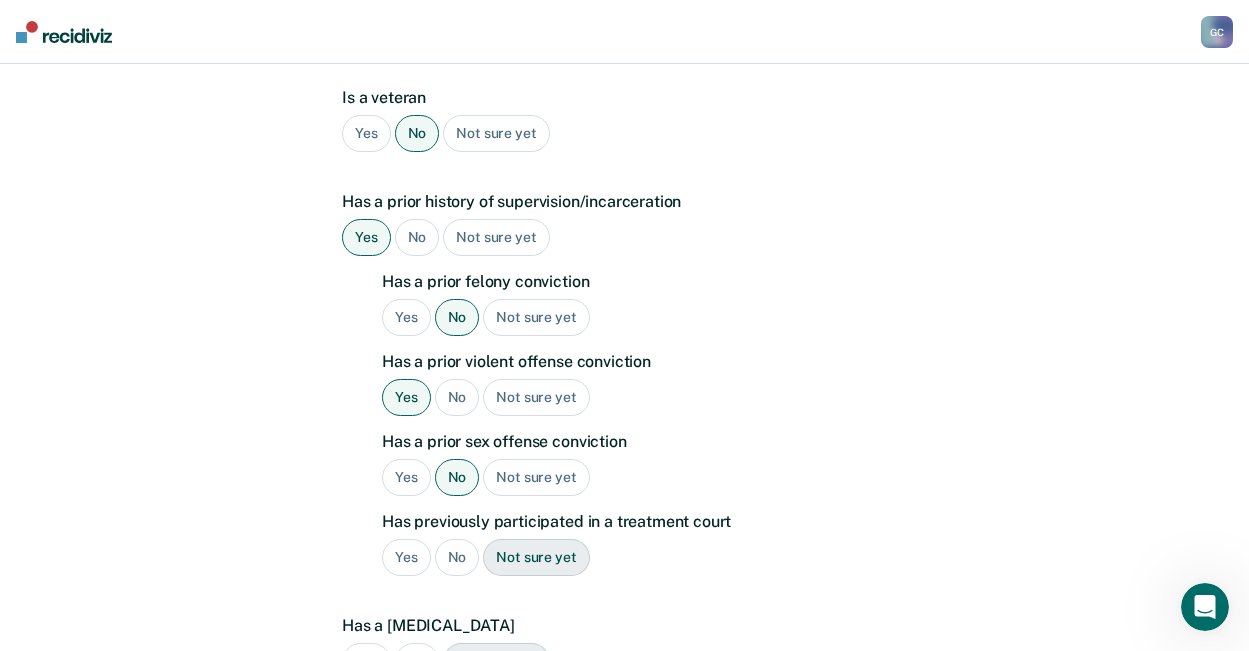 click on "No" at bounding box center (457, 557) 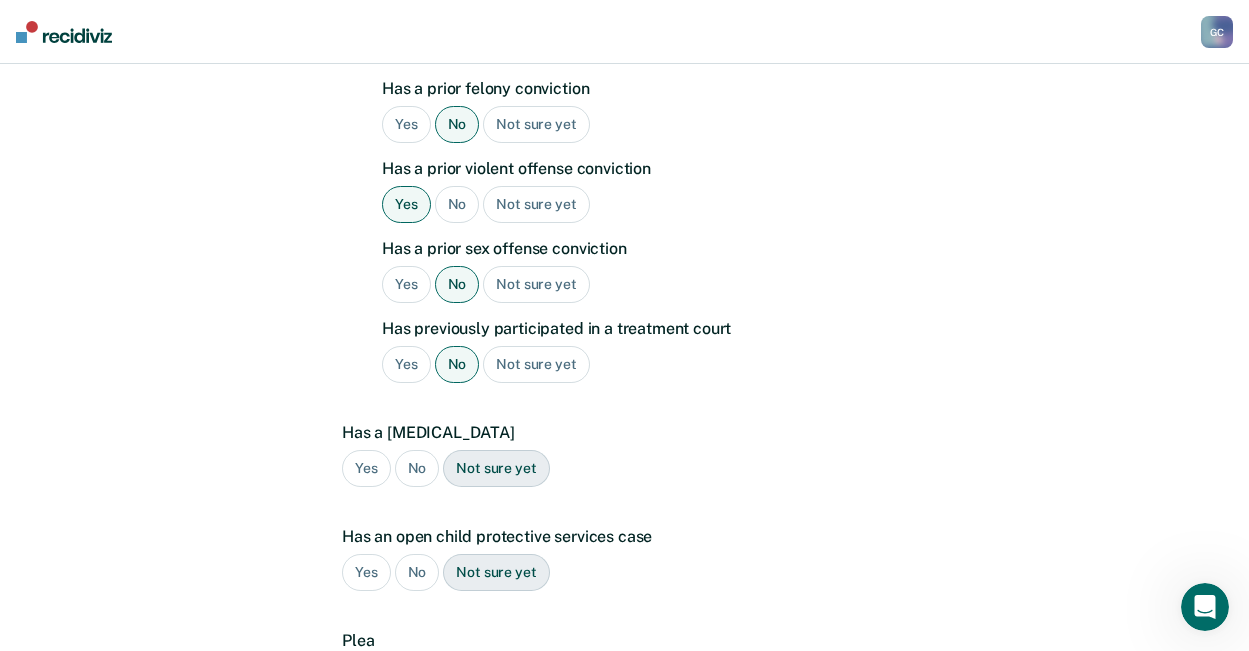 scroll, scrollTop: 597, scrollLeft: 0, axis: vertical 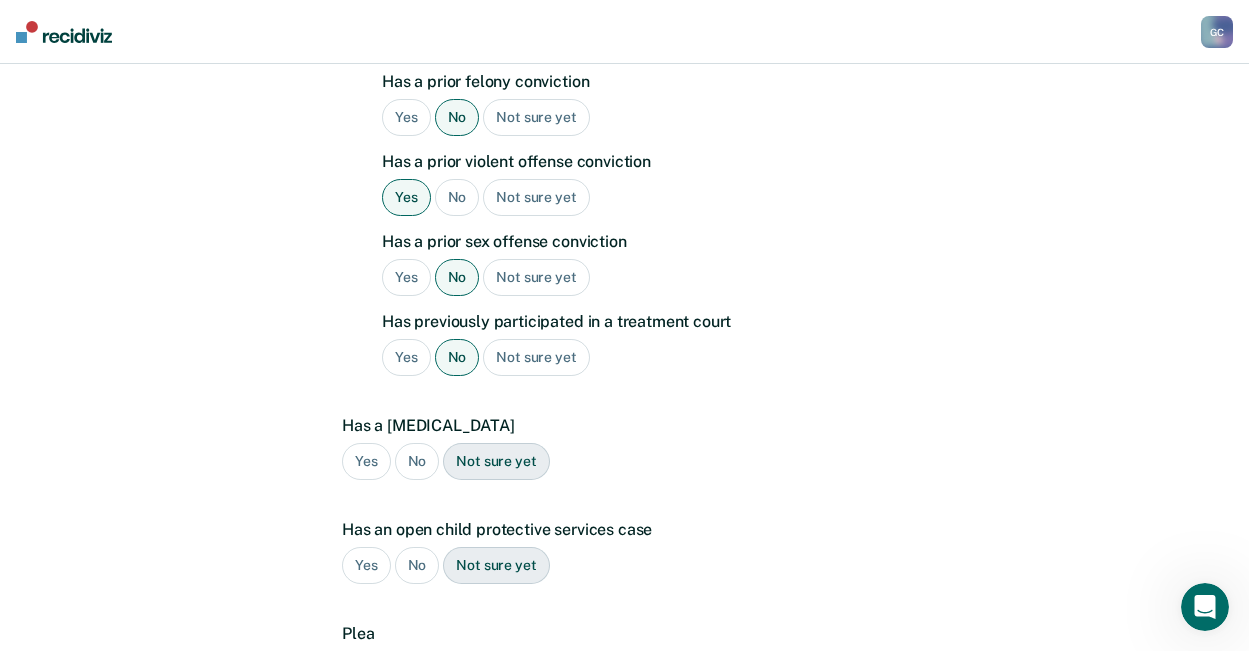 click on "No" at bounding box center (417, 461) 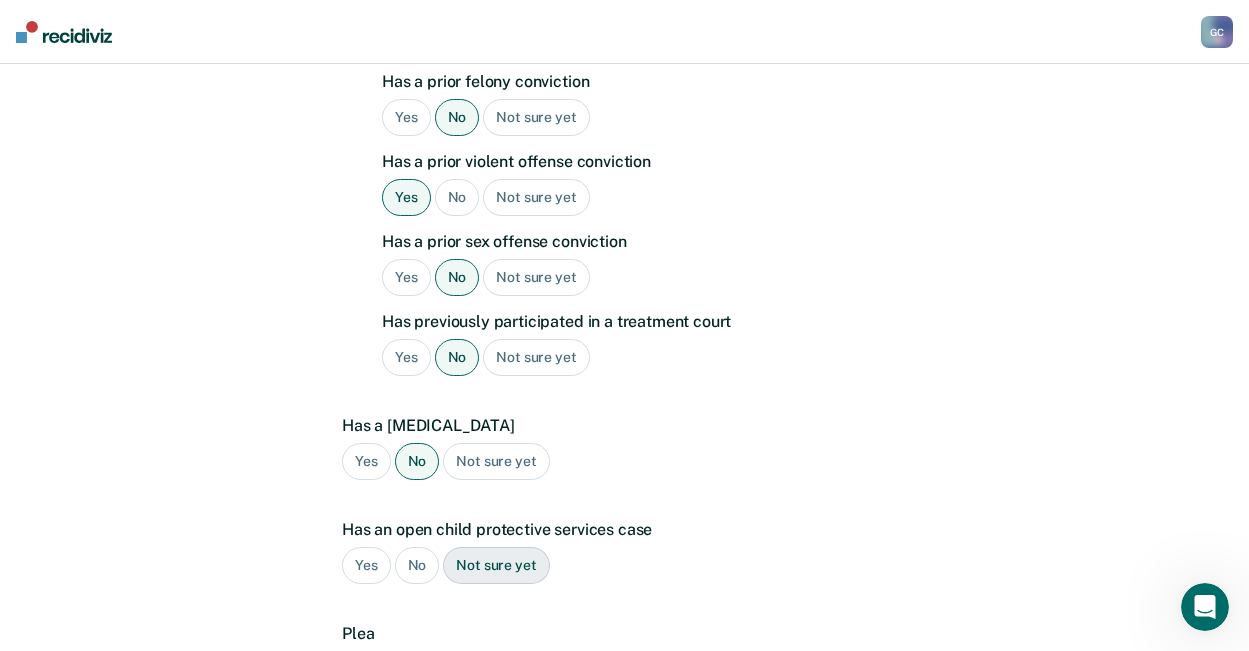 drag, startPoint x: 404, startPoint y: 528, endPoint x: 447, endPoint y: 526, distance: 43.046486 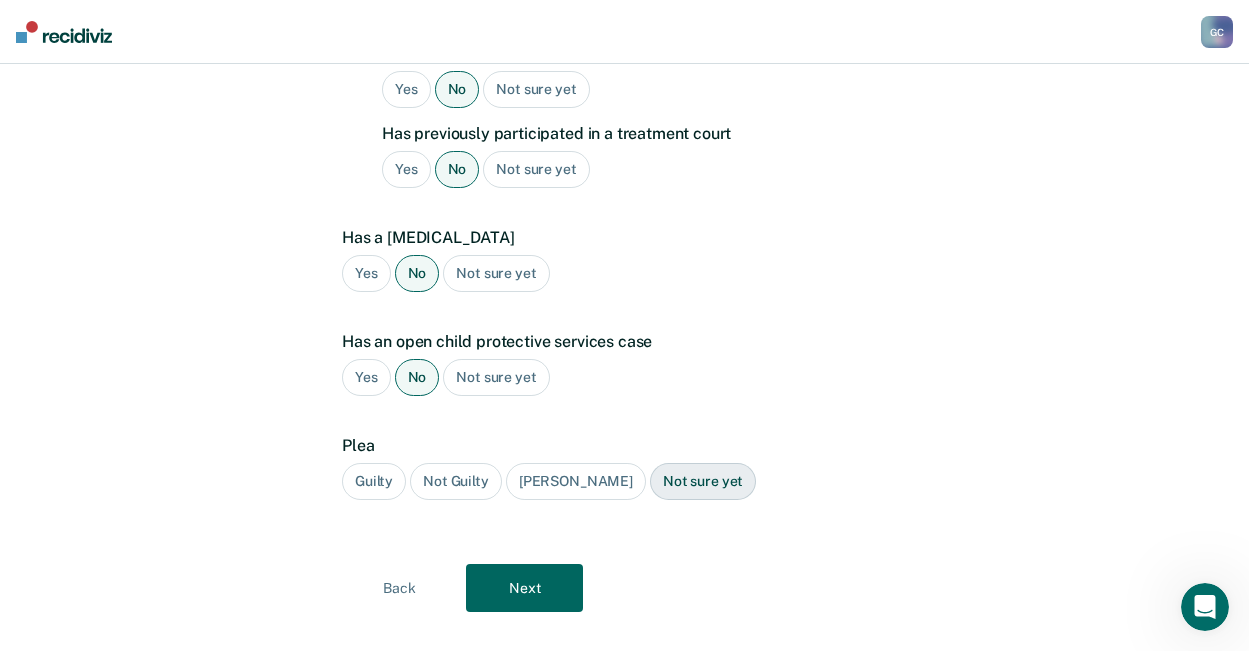 scroll, scrollTop: 789, scrollLeft: 0, axis: vertical 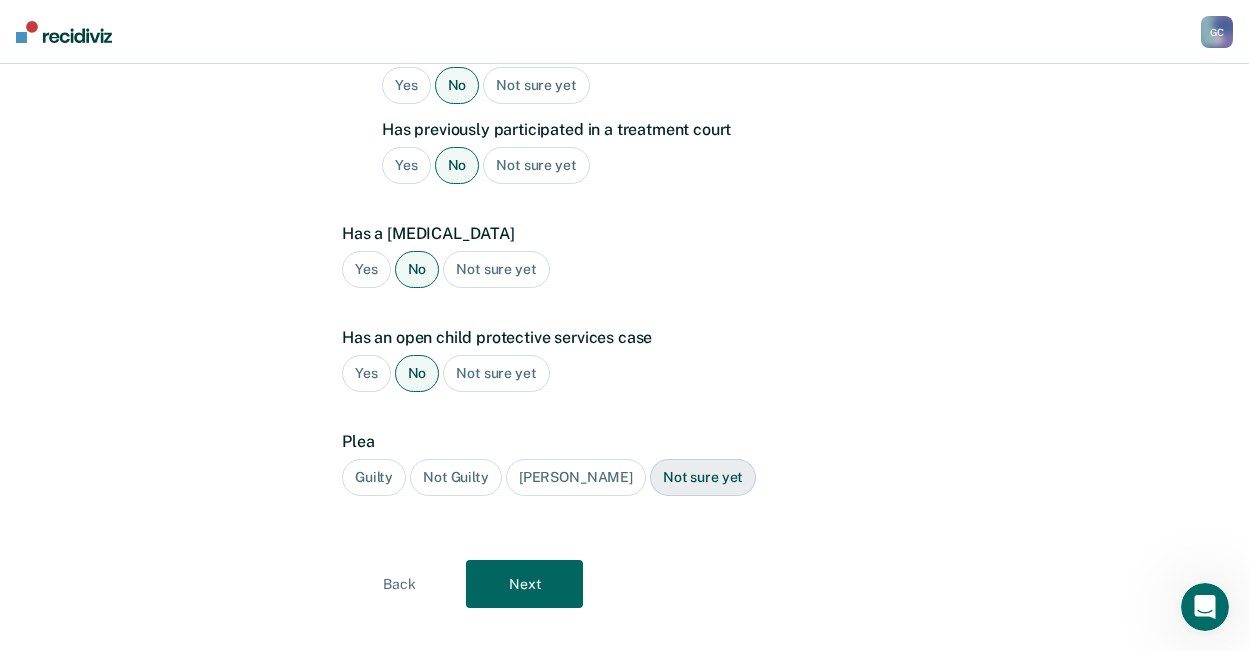 click on "Guilty" at bounding box center (374, 477) 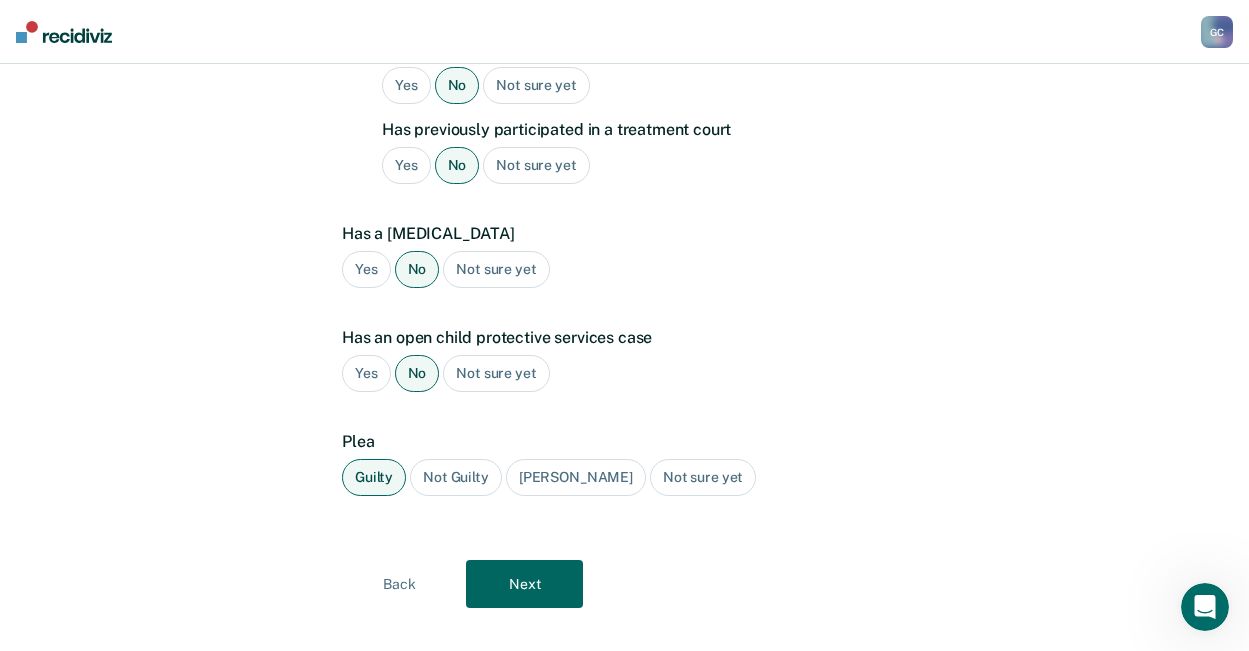 click on "Next" at bounding box center [524, 584] 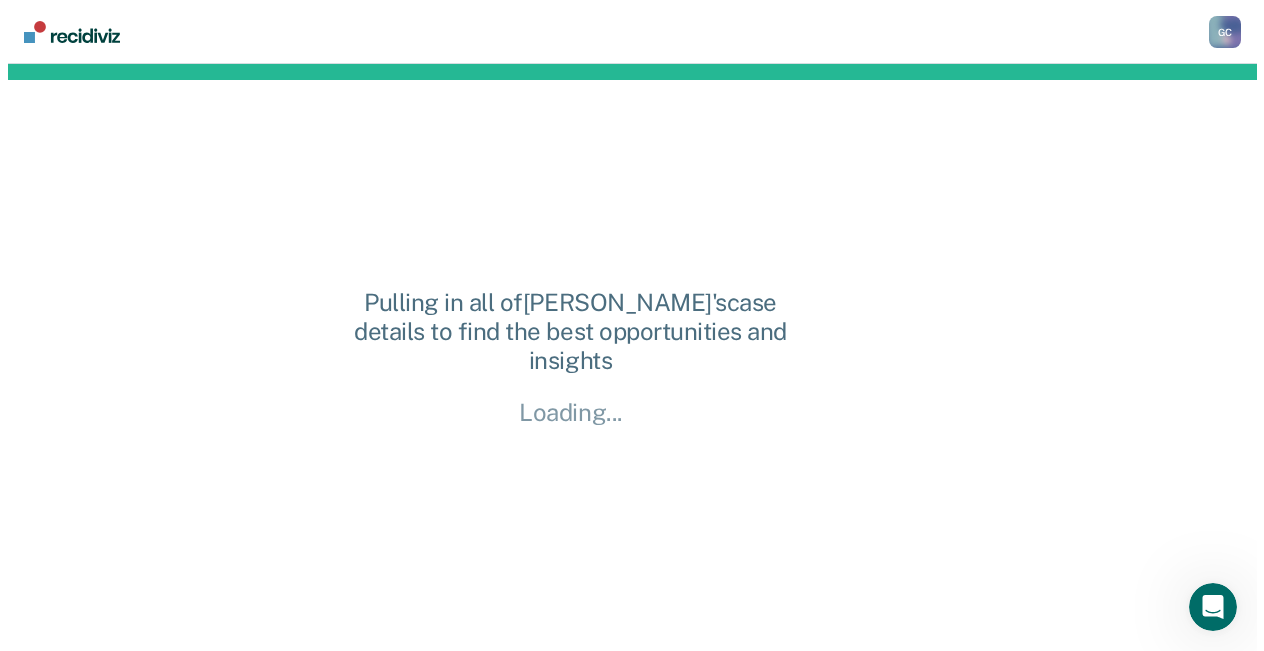 scroll, scrollTop: 0, scrollLeft: 0, axis: both 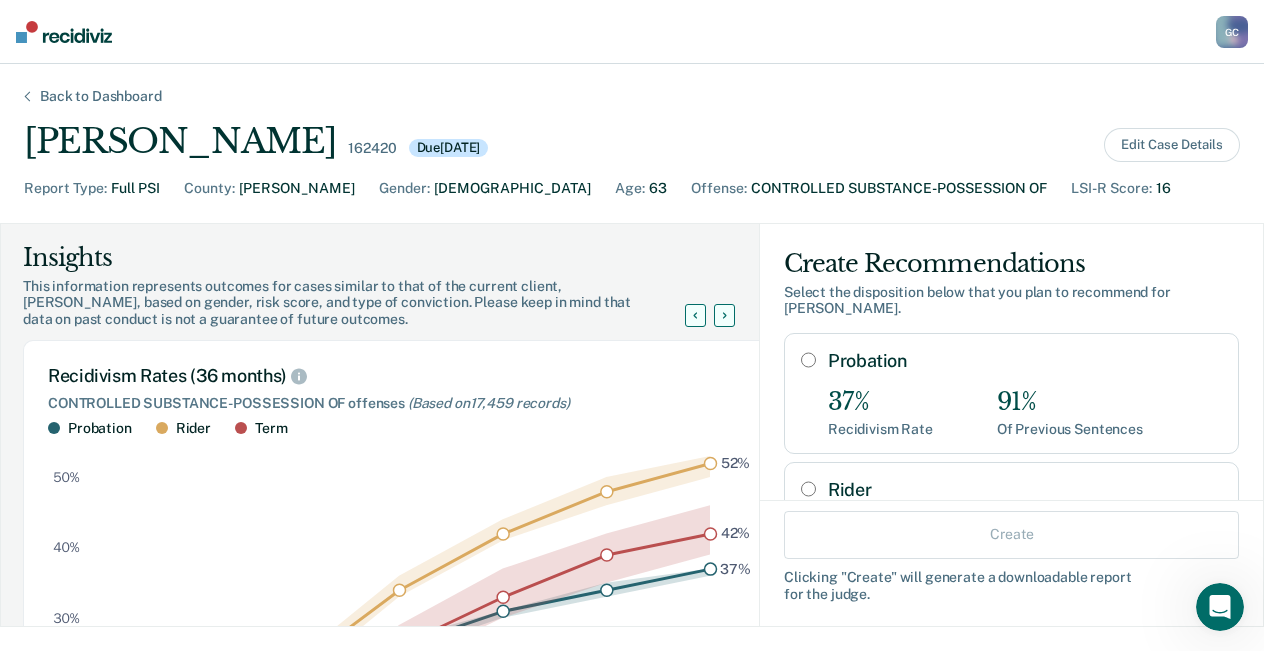 click on "Probation" at bounding box center [808, 360] 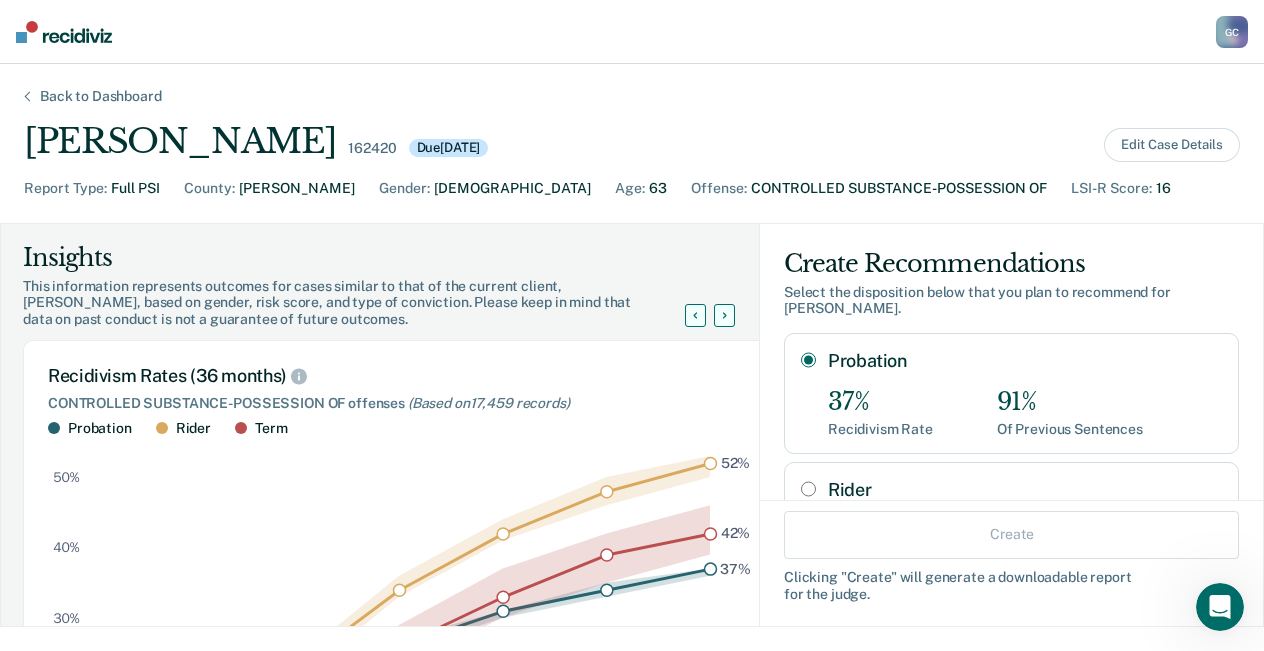 radio on "true" 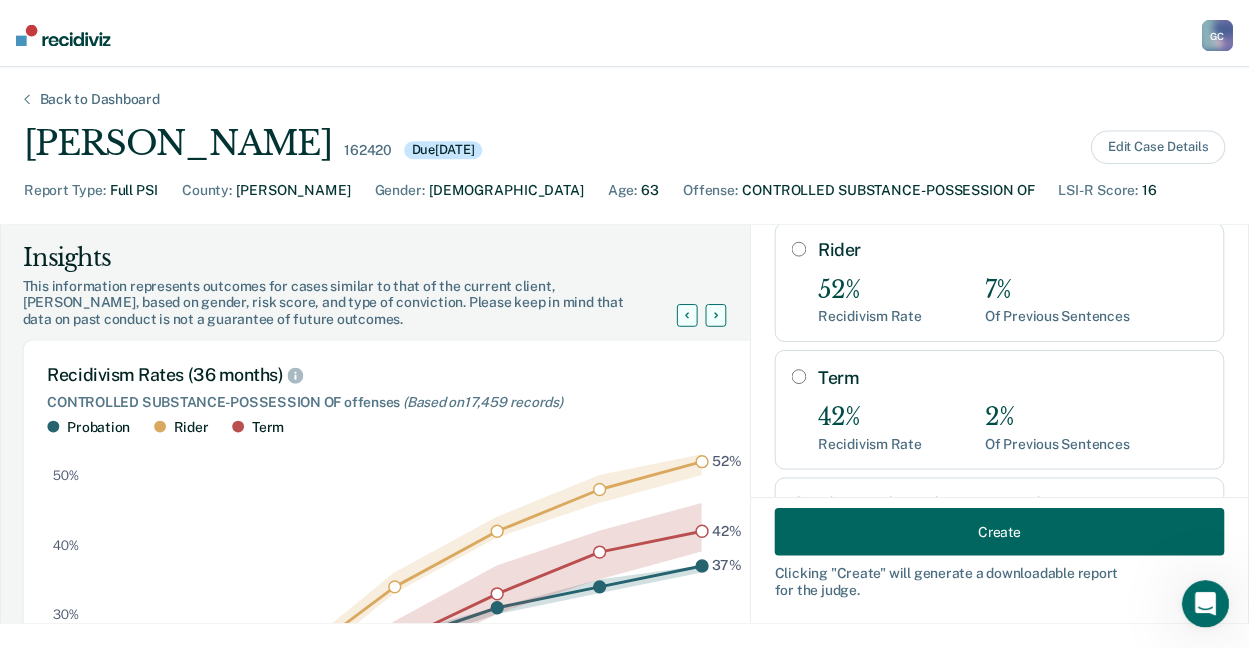 scroll, scrollTop: 300, scrollLeft: 0, axis: vertical 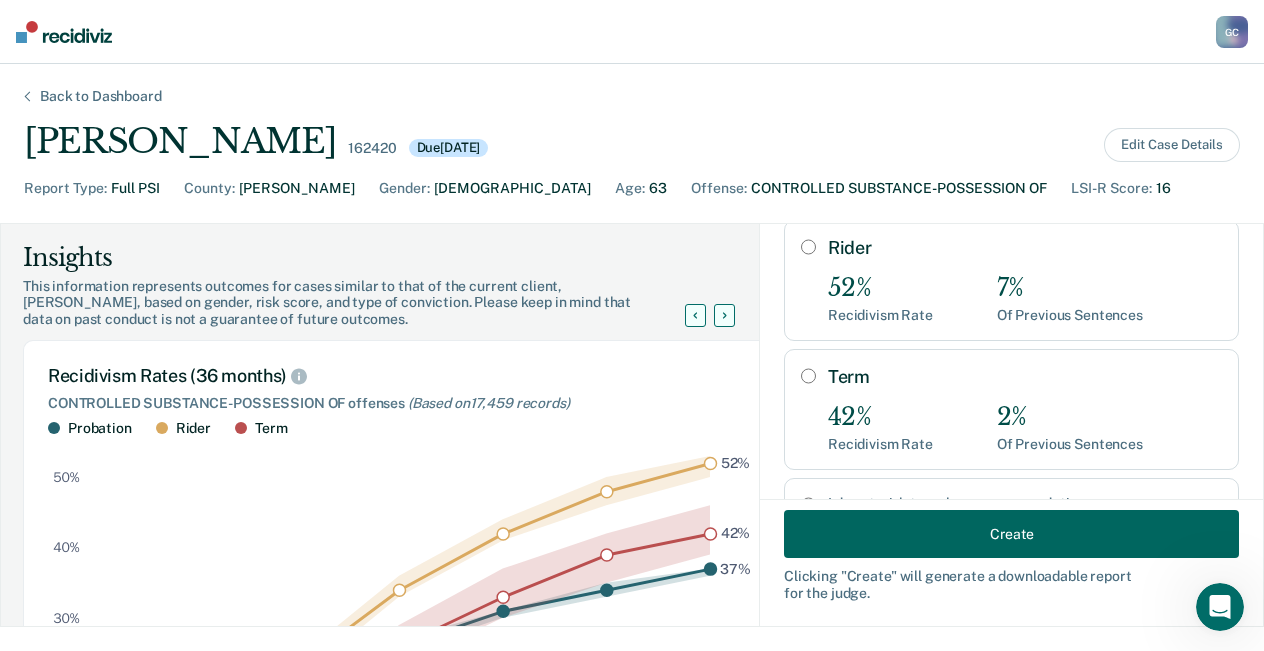 click on "Create" at bounding box center (1011, 534) 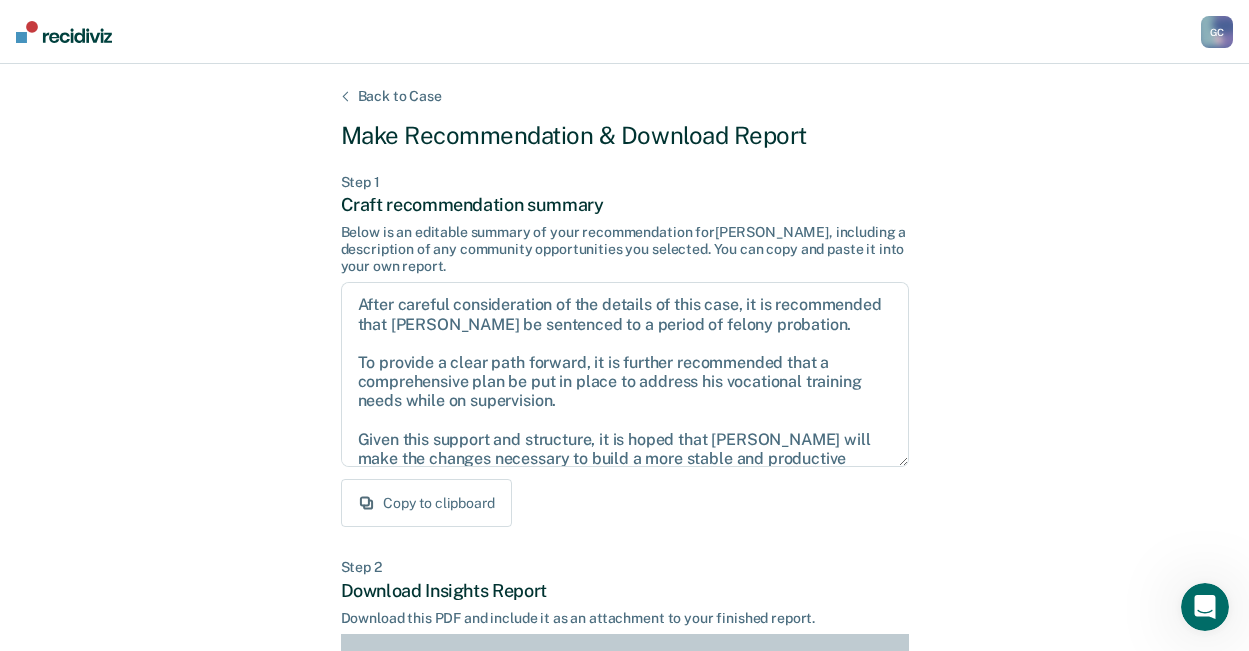 scroll, scrollTop: 301, scrollLeft: 0, axis: vertical 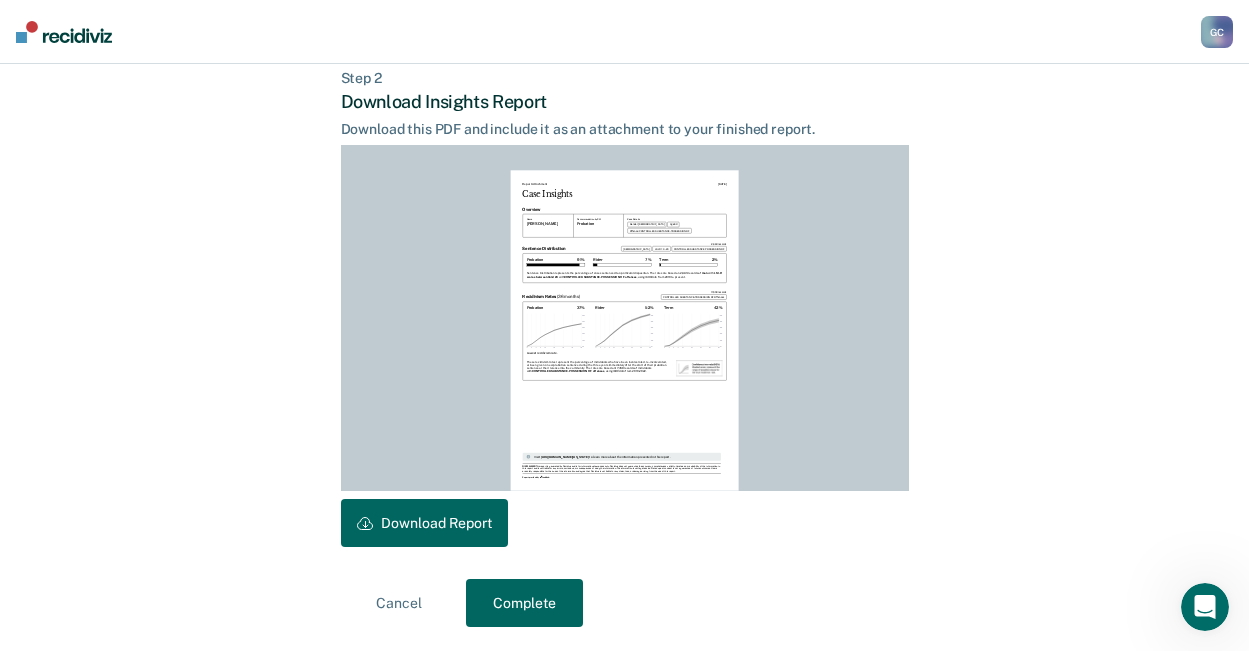 click on "Download Report" at bounding box center (424, 523) 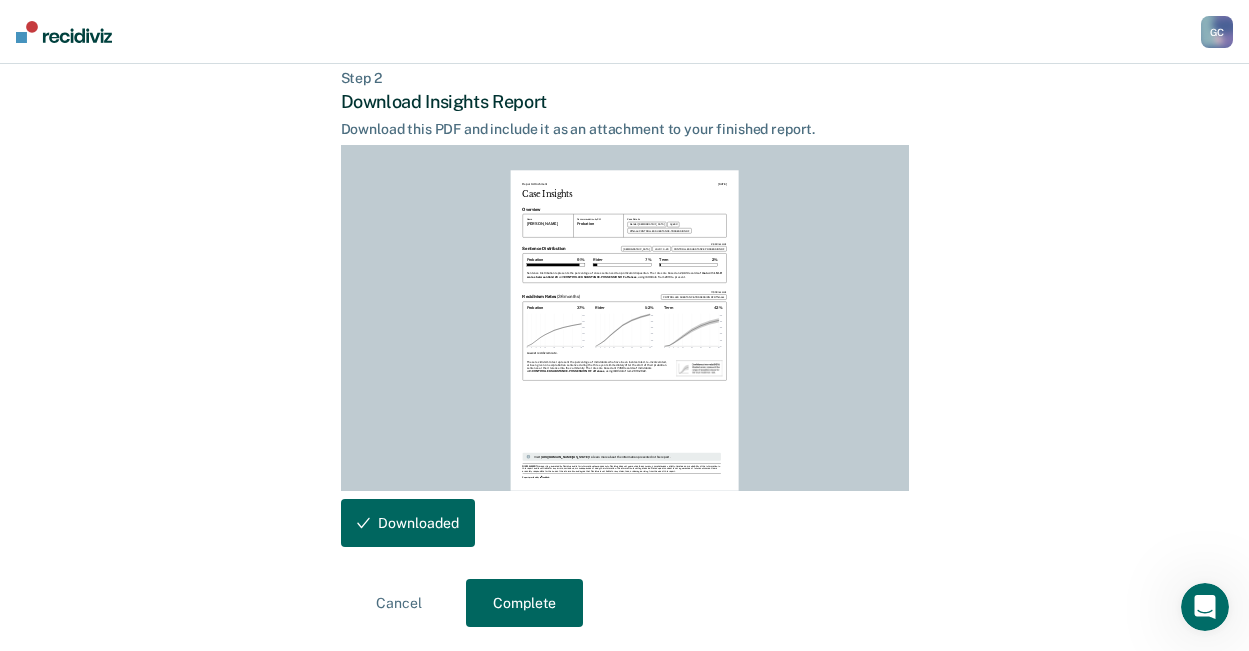 scroll, scrollTop: 0, scrollLeft: 0, axis: both 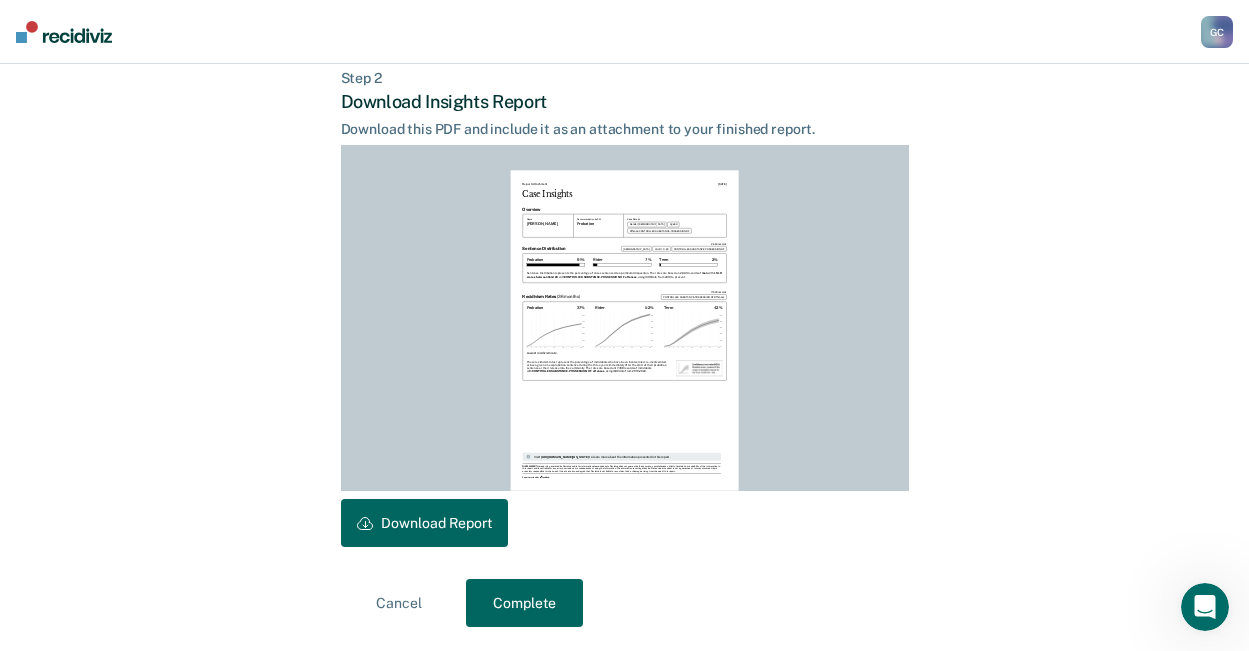 click on "Complete" at bounding box center [524, 603] 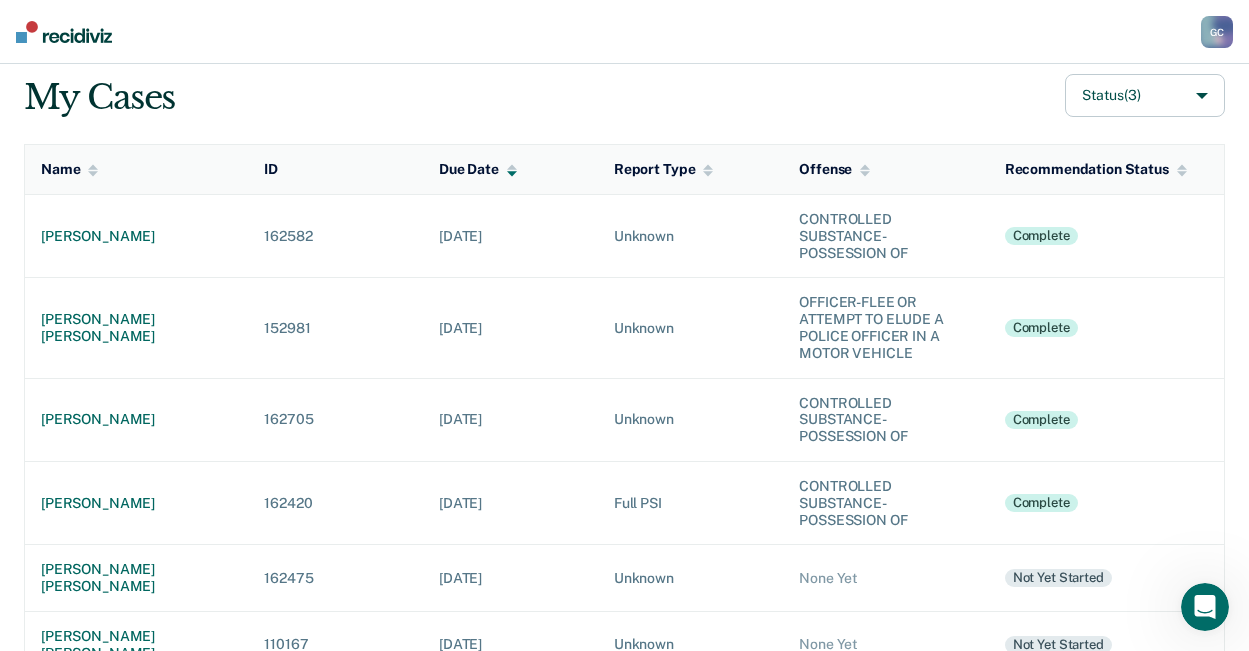 scroll, scrollTop: 400, scrollLeft: 0, axis: vertical 